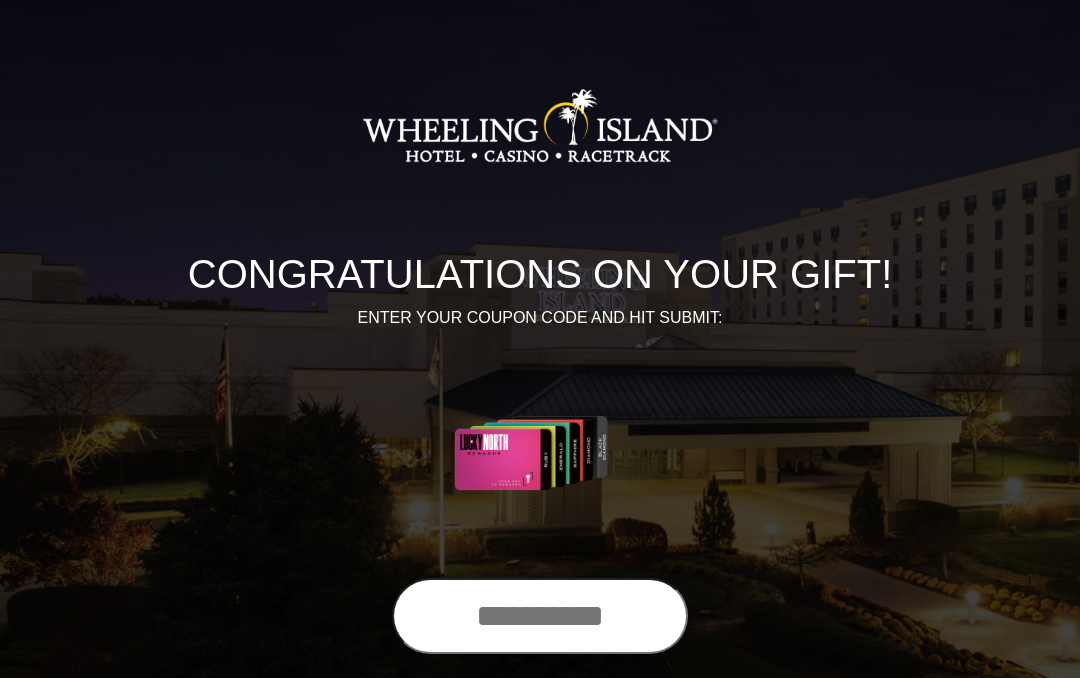 scroll, scrollTop: 0, scrollLeft: 0, axis: both 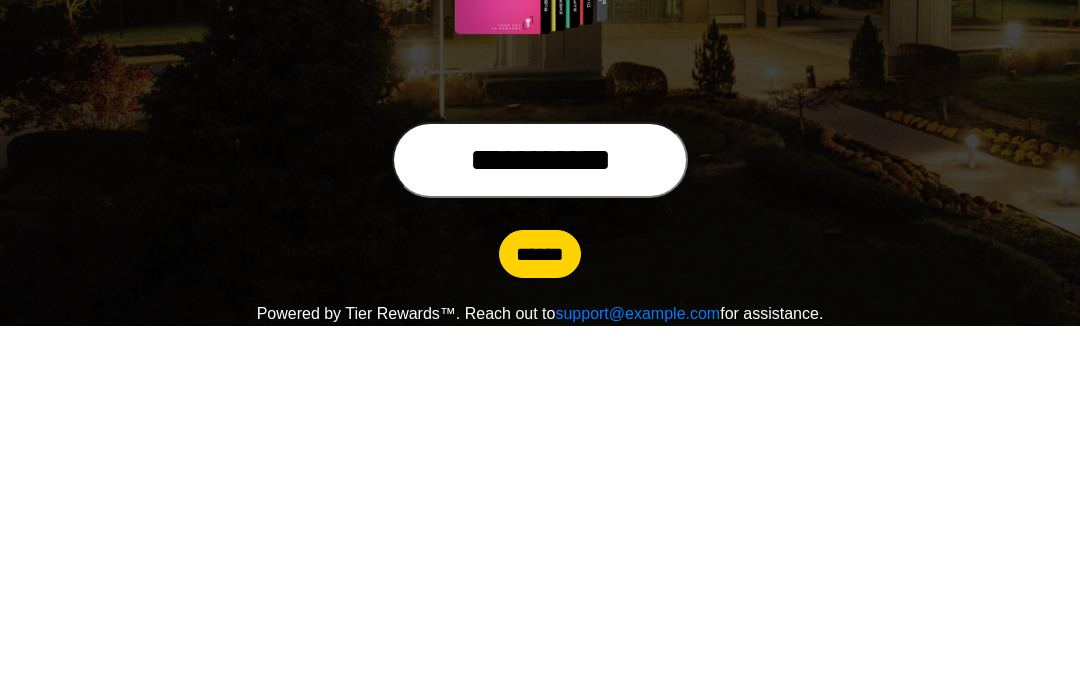 type on "**********" 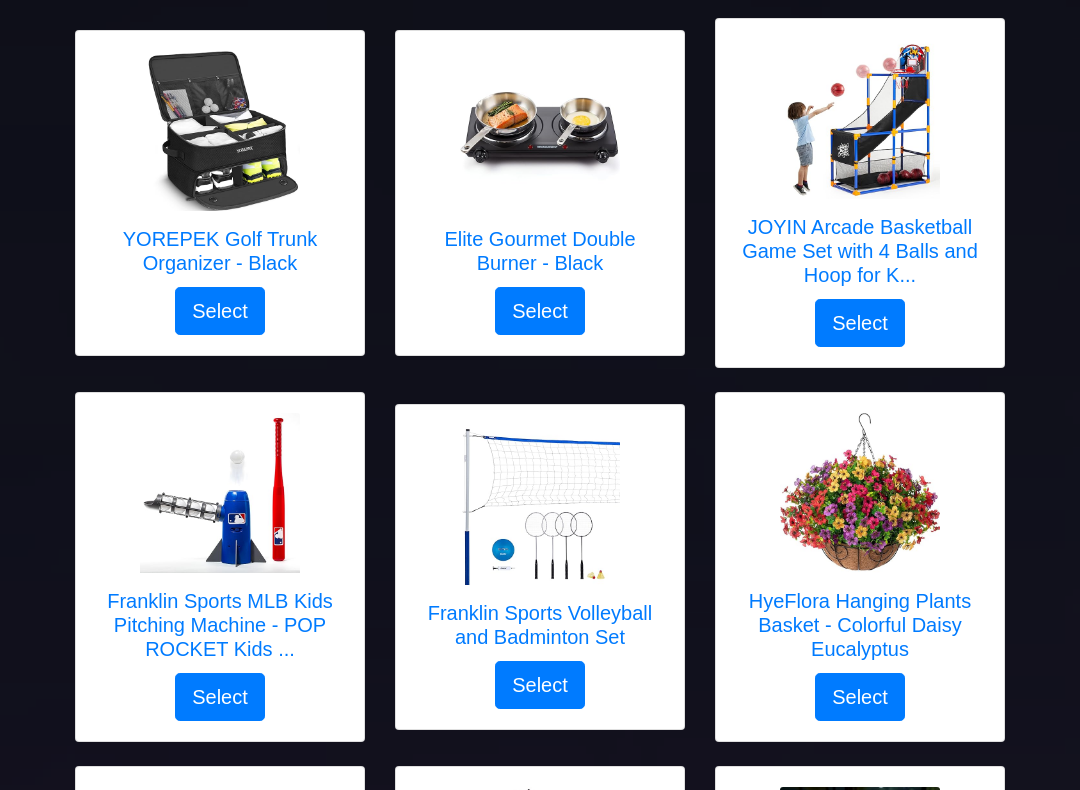 scroll, scrollTop: 1791, scrollLeft: 0, axis: vertical 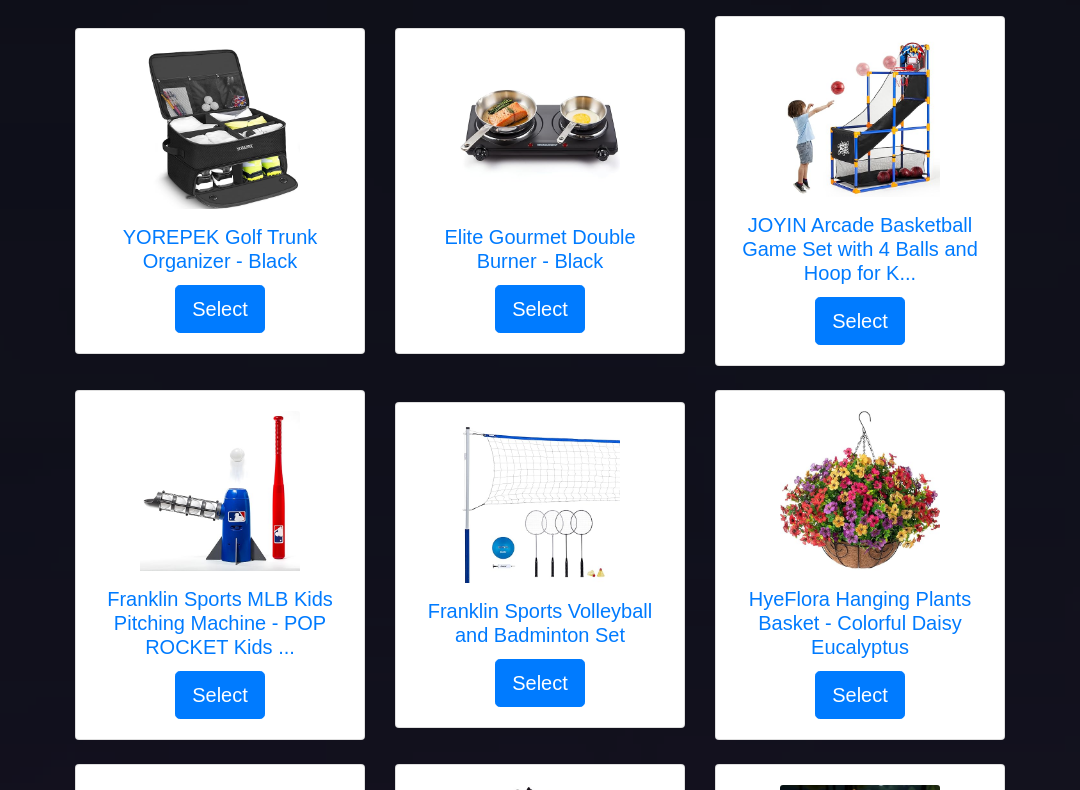 click at bounding box center (540, 130) 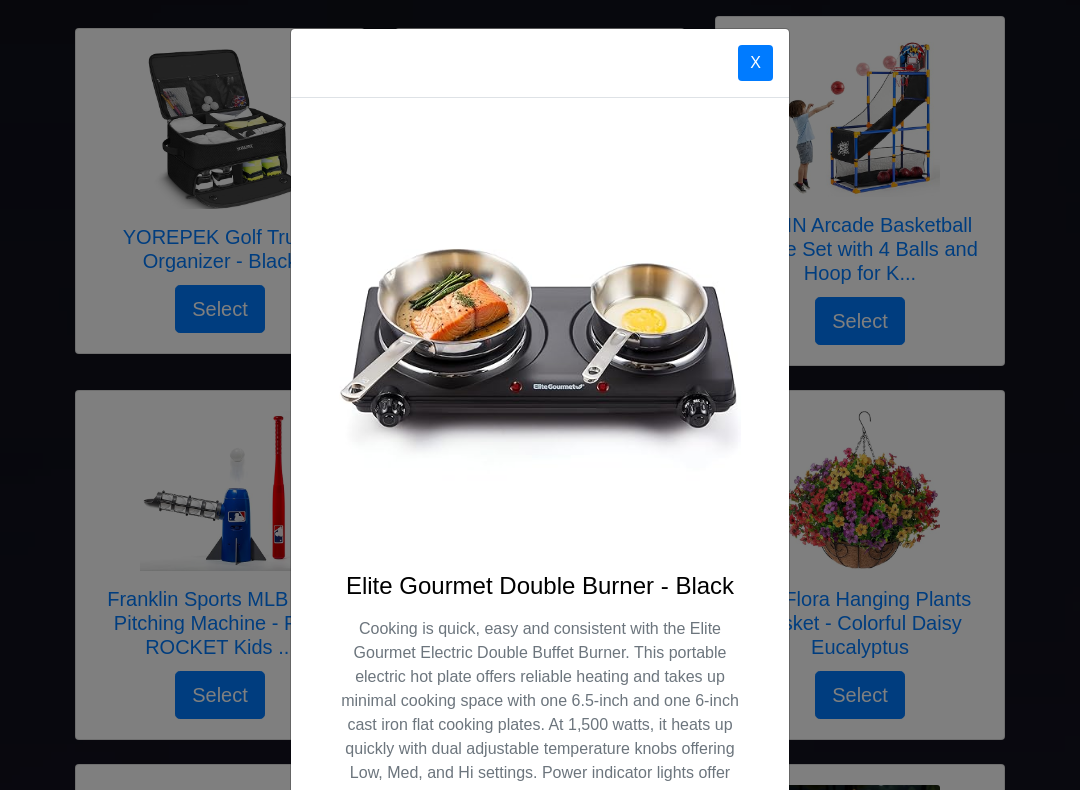 scroll, scrollTop: 0, scrollLeft: 0, axis: both 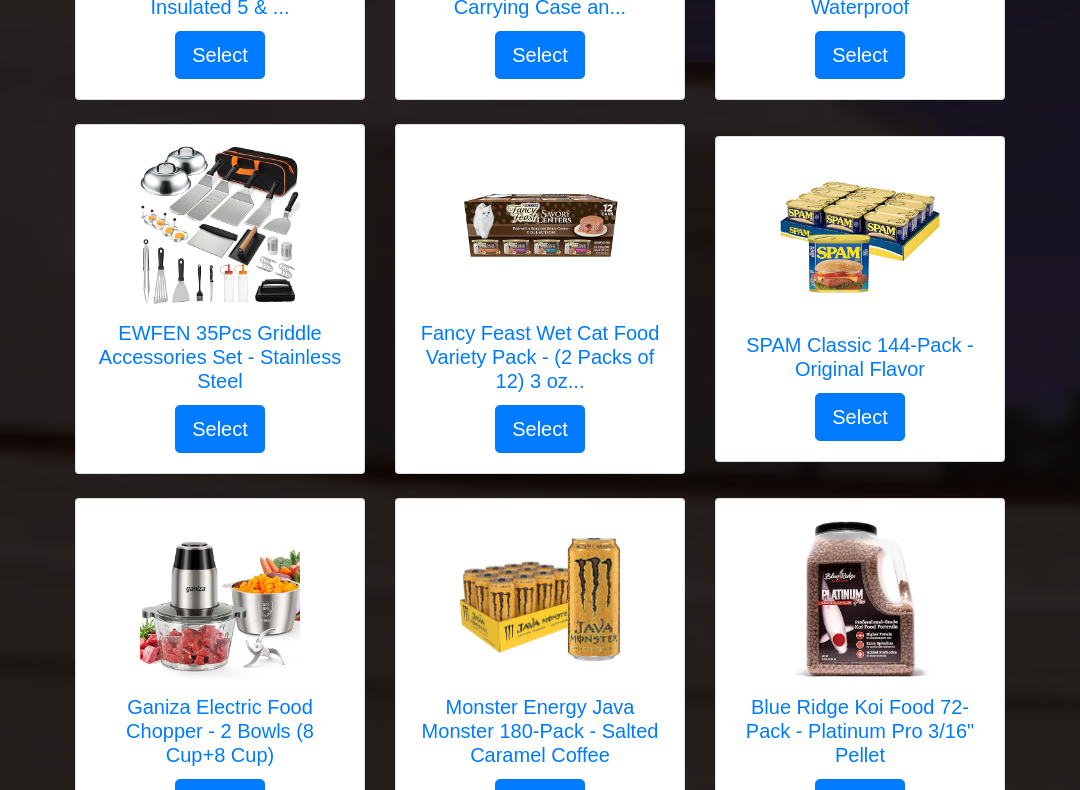 click at bounding box center (220, 226) 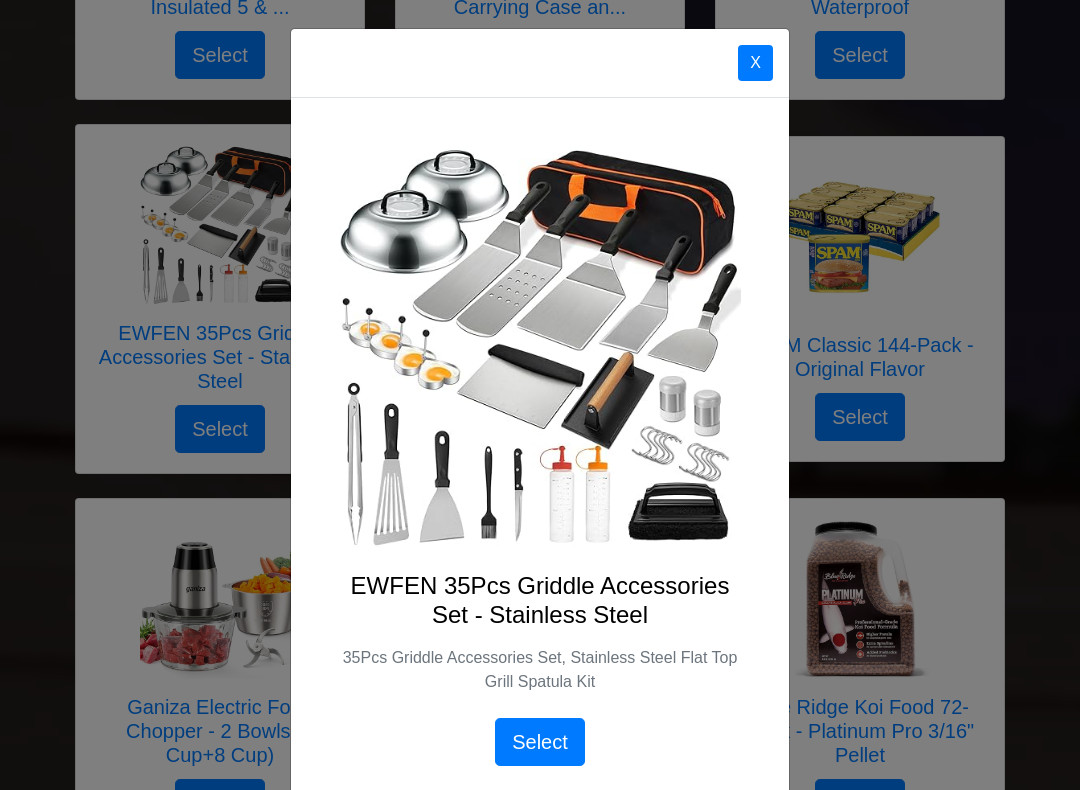 scroll, scrollTop: 2805, scrollLeft: 0, axis: vertical 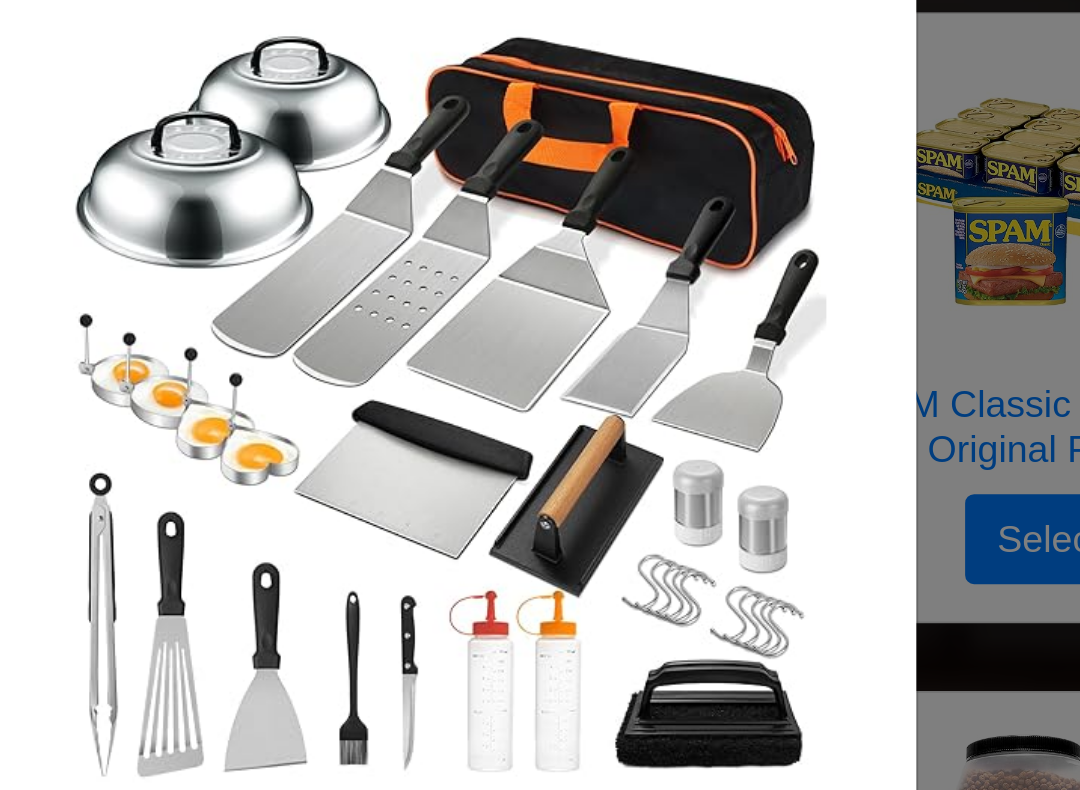 click at bounding box center [540, 347] 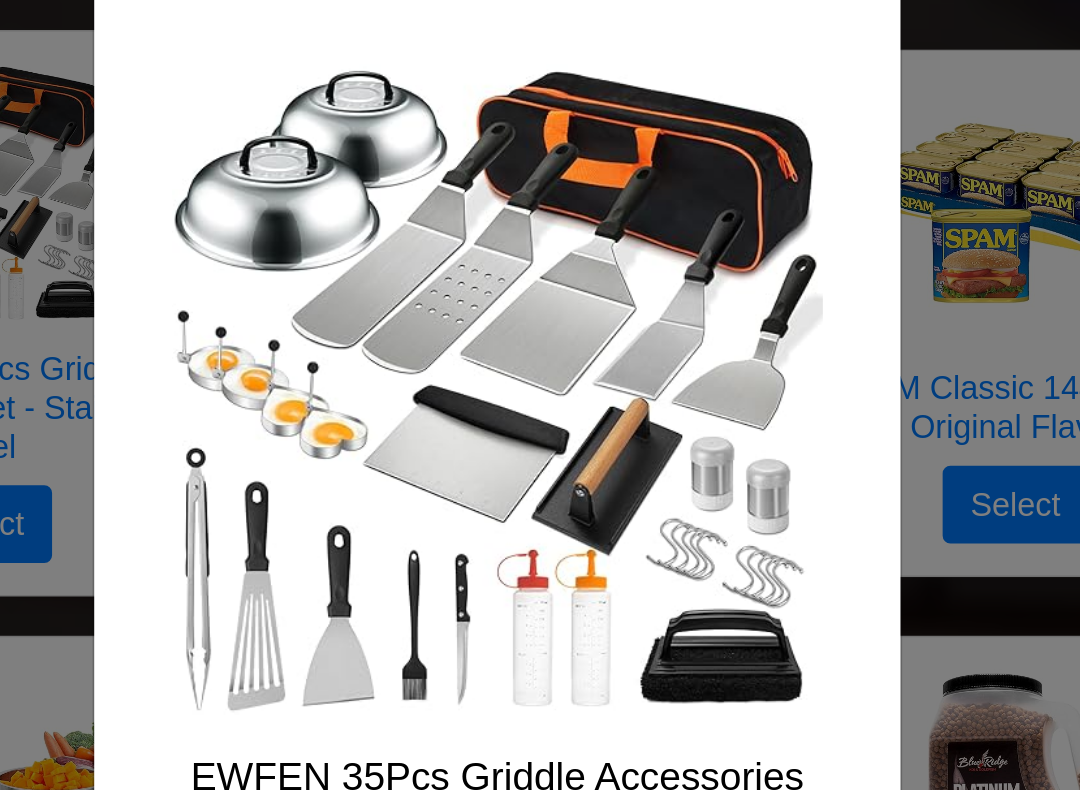 scroll, scrollTop: 2713, scrollLeft: 0, axis: vertical 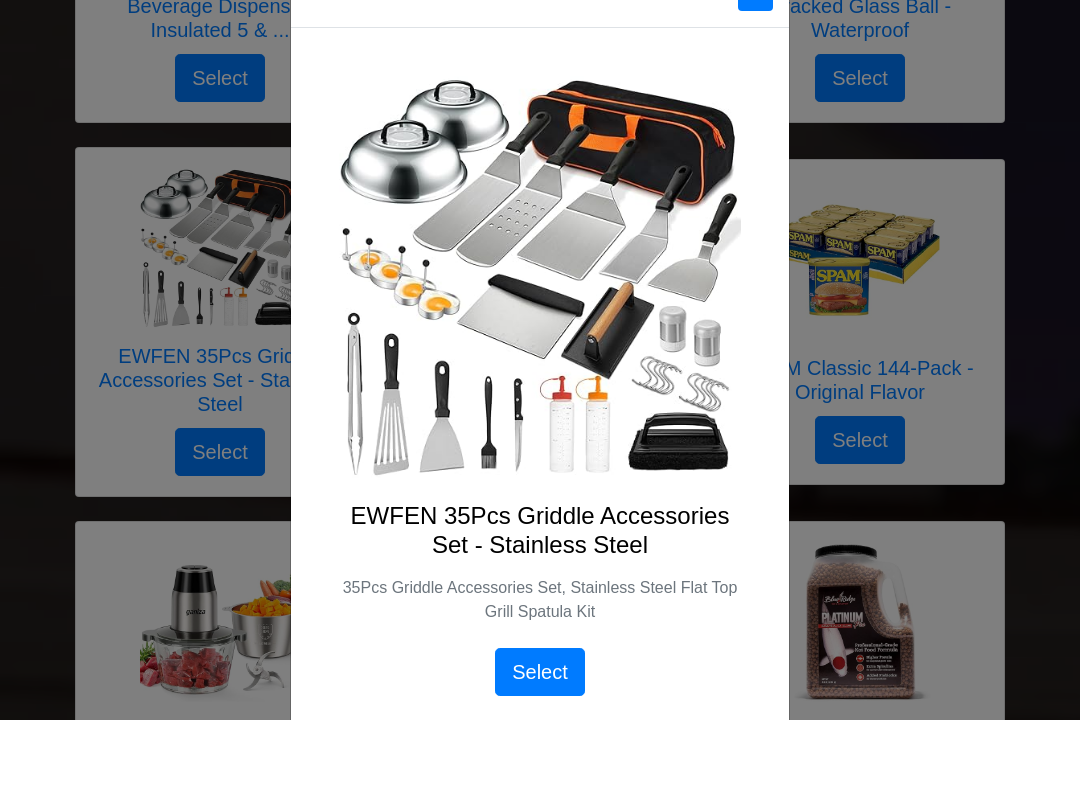 click at bounding box center [540, 347] 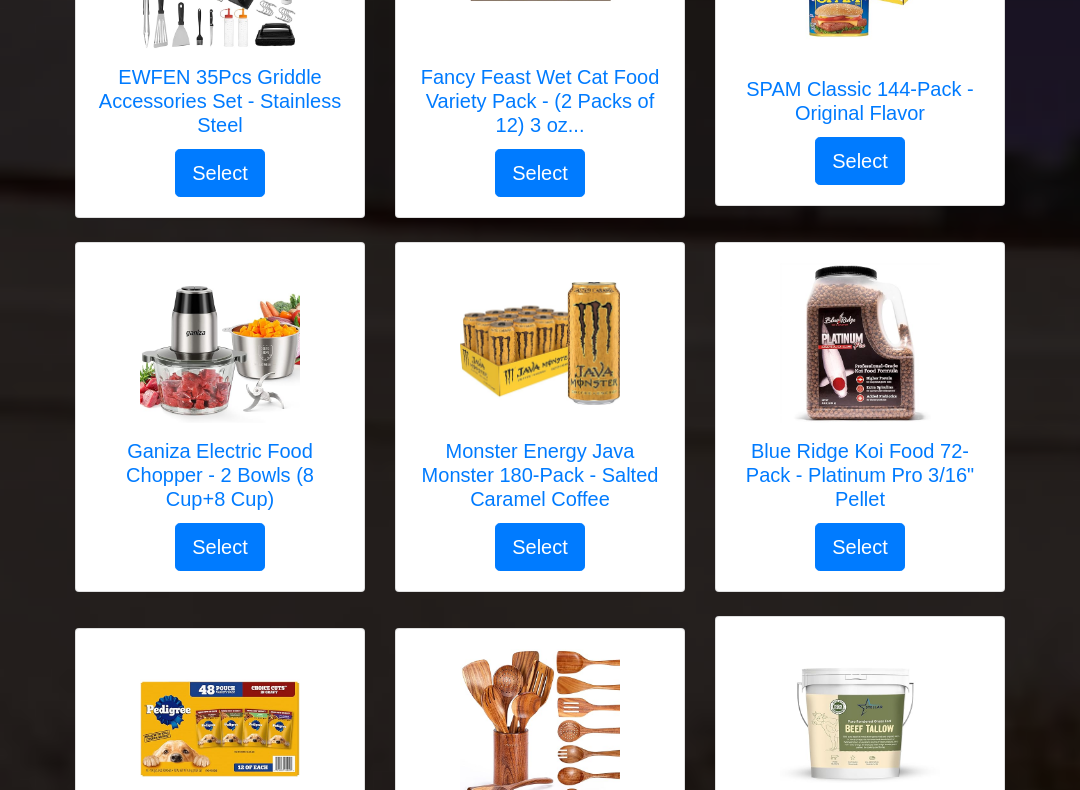 scroll, scrollTop: 3062, scrollLeft: 0, axis: vertical 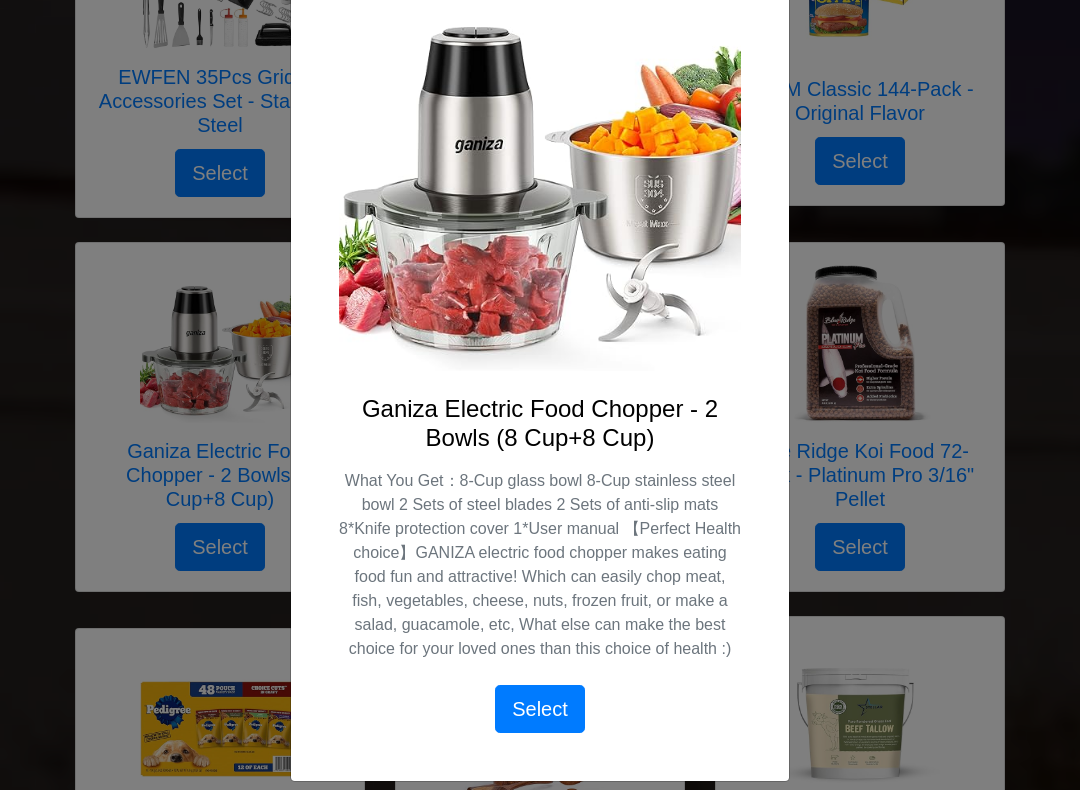 click on "X
Ganiza Electric Food Chopper - 2 Bowls (8 Cup+8 Cup)
What You Get：8-Cup glass bowl 8-Cup stainless steel bowl 2 Sets of steel blades 2 Sets of anti-slip mats 8*Knife protection cover 1*User manual 【Perfect Health choice】GANIZA electric food chopper makes eating food fun and attractive! Which can easily chop meat, fish, vegetables, cheese, nuts, frozen fruit, or make a salad, guacamole, etc, What else can make the best choice for your loved ones than this choice of health :)
Select" at bounding box center (540, 395) 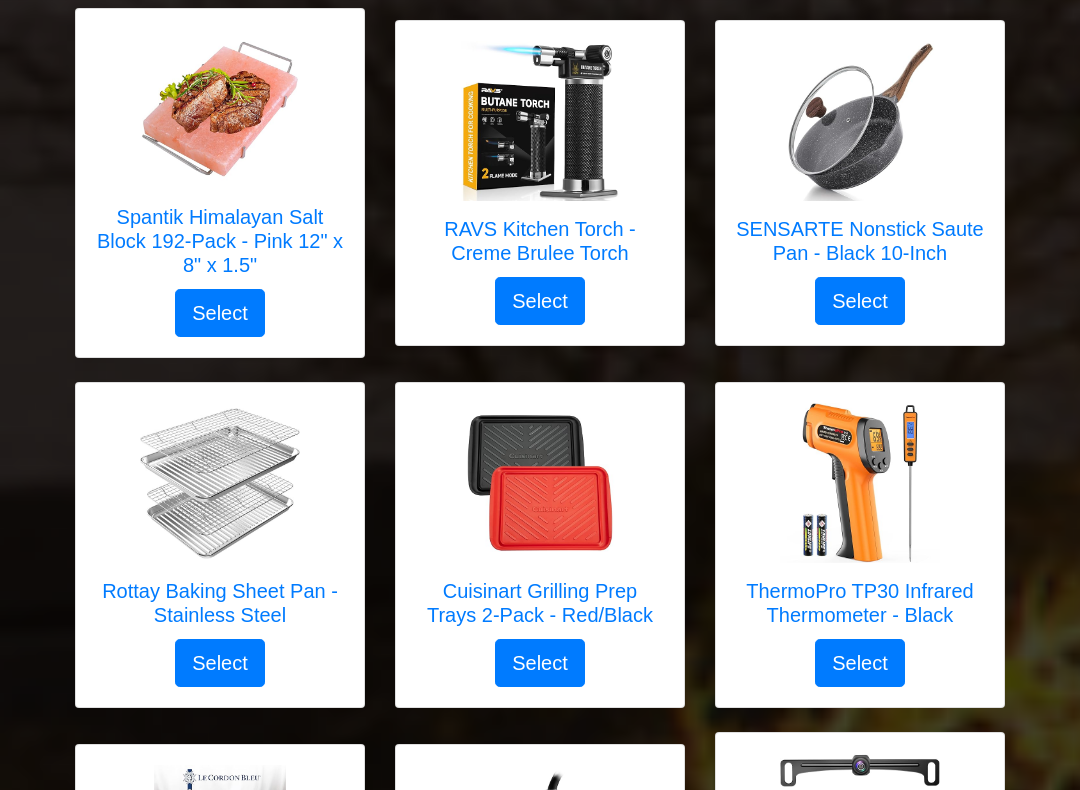 scroll, scrollTop: 4045, scrollLeft: 0, axis: vertical 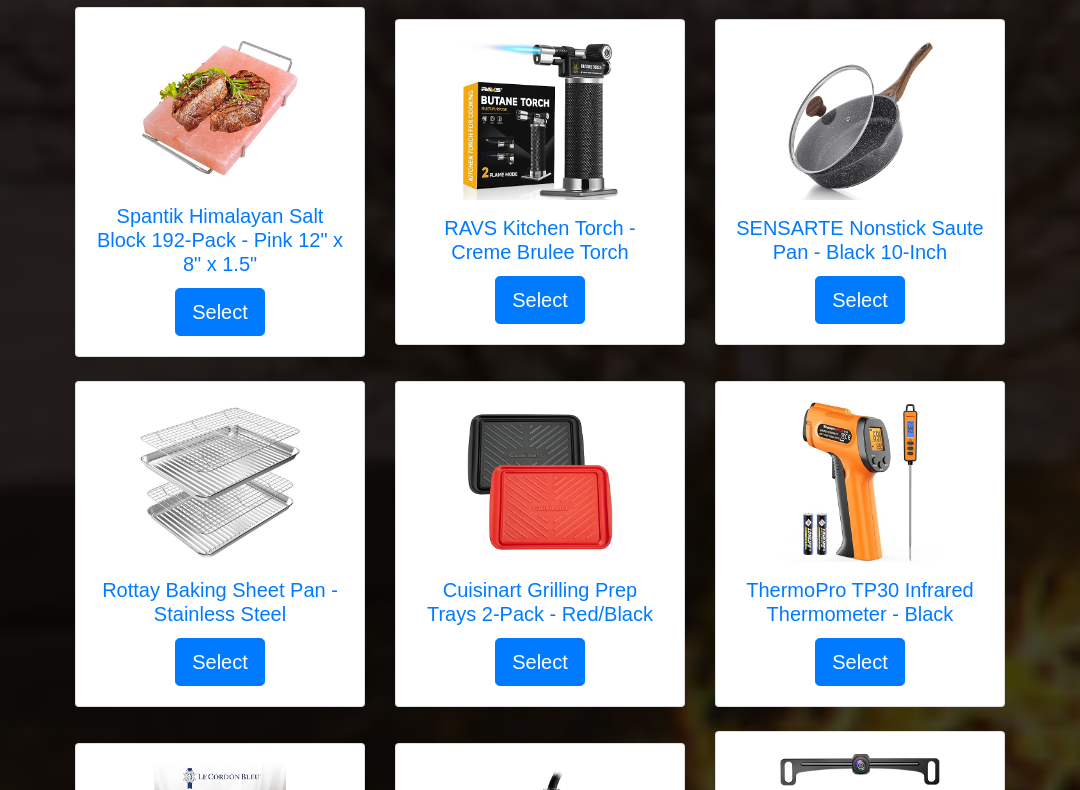 click at bounding box center (220, 108) 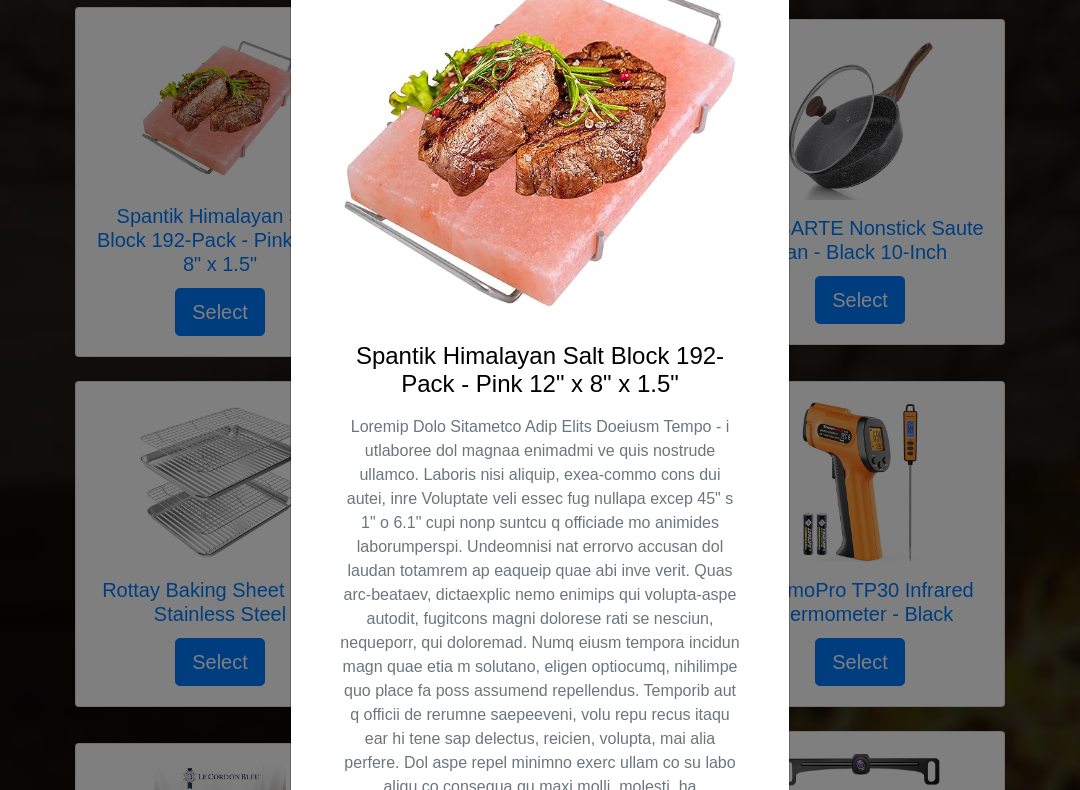 scroll, scrollTop: 167, scrollLeft: 0, axis: vertical 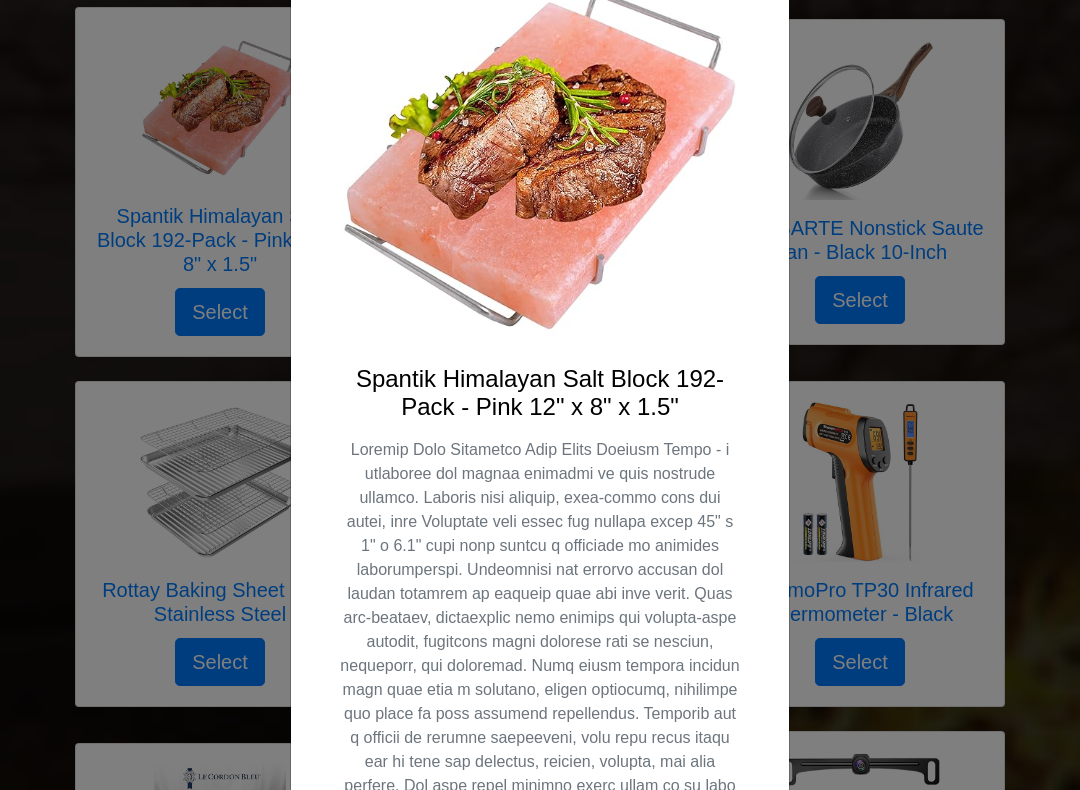 click on "X
Spantik Himalayan Salt Block 192-Pack - Pink 12" x 8" x 1.5"
Select" at bounding box center (540, 395) 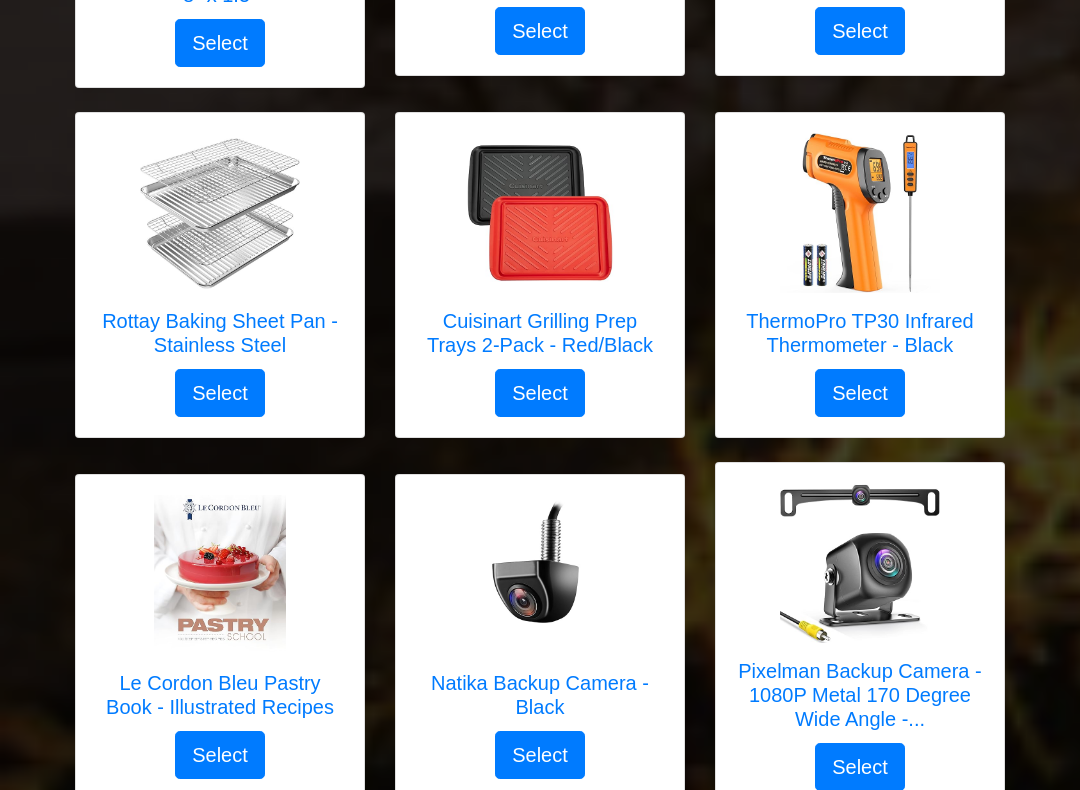 scroll, scrollTop: 4324, scrollLeft: 0, axis: vertical 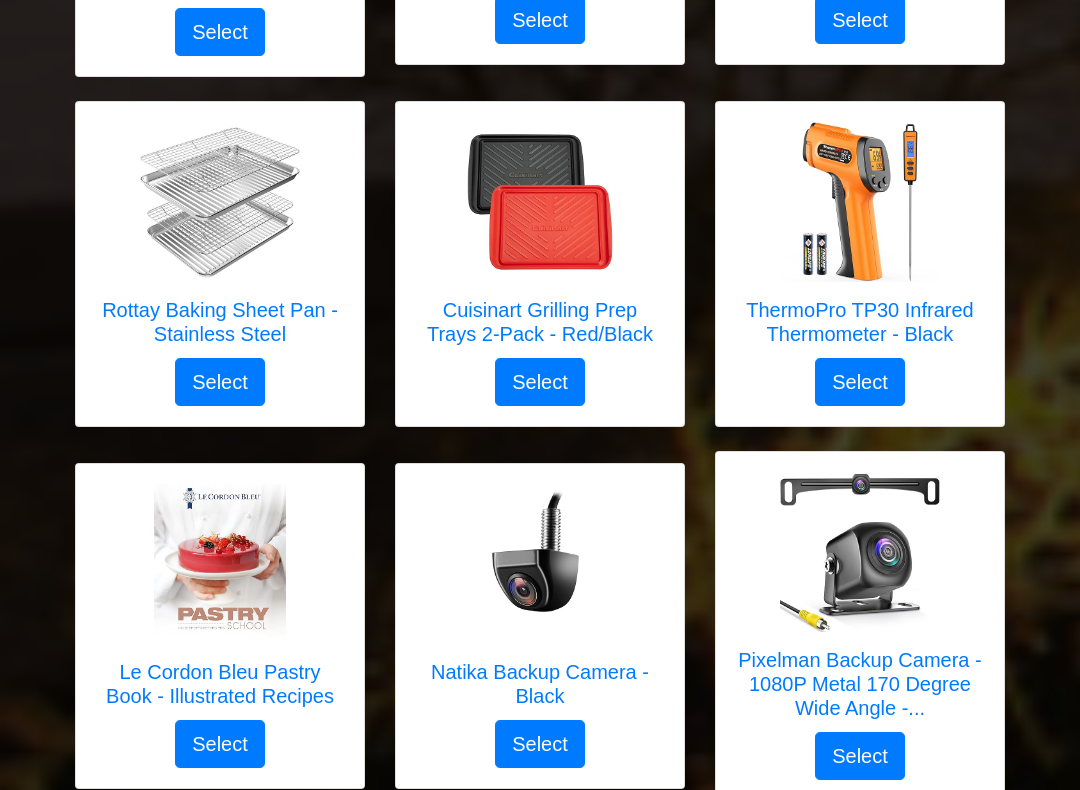 click at bounding box center (220, 203) 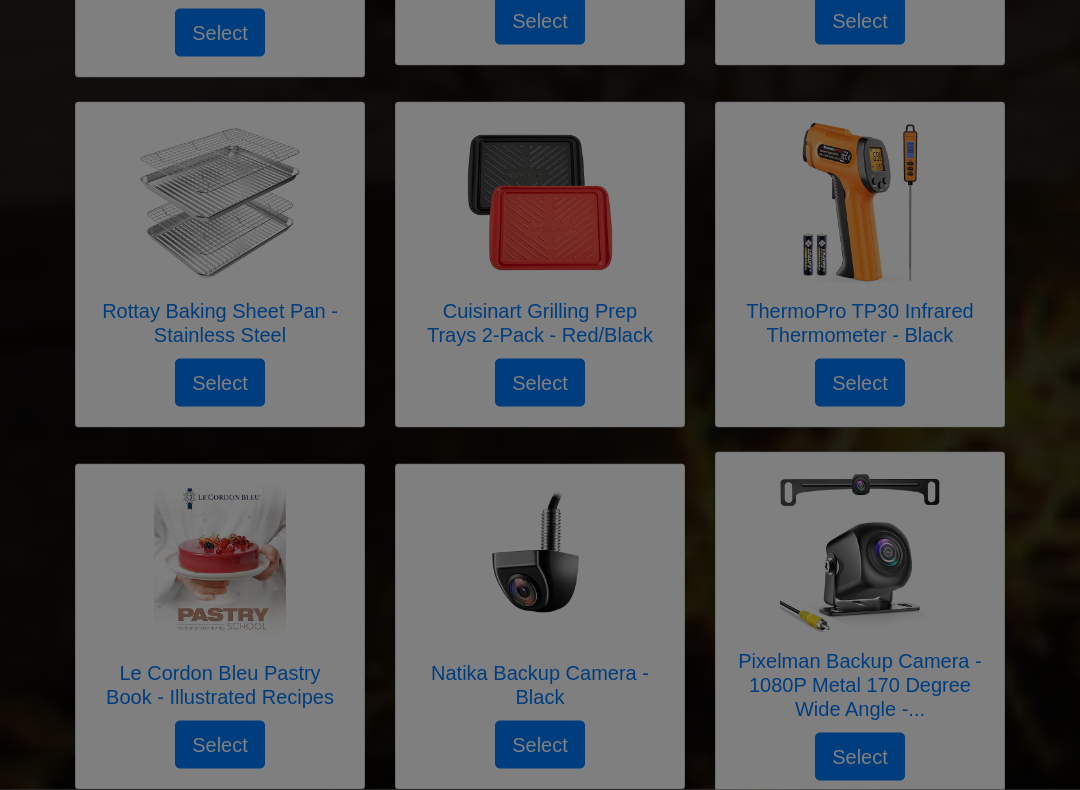 scroll, scrollTop: 4325, scrollLeft: 0, axis: vertical 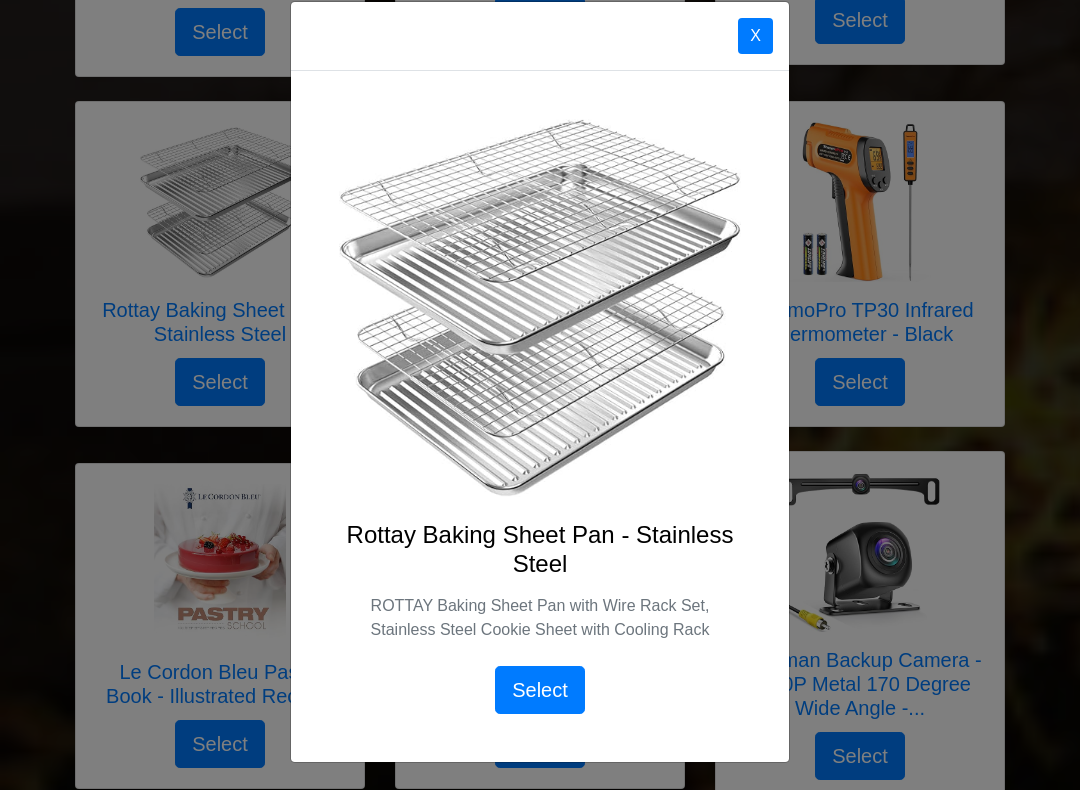 click on "X
Rottay Baking Sheet Pan - Stainless Steel
ROTTAY Baking Sheet Pan with Wire Rack Set, Stainless Steel Cookie Sheet with Cooling Rack
Select" at bounding box center (540, 395) 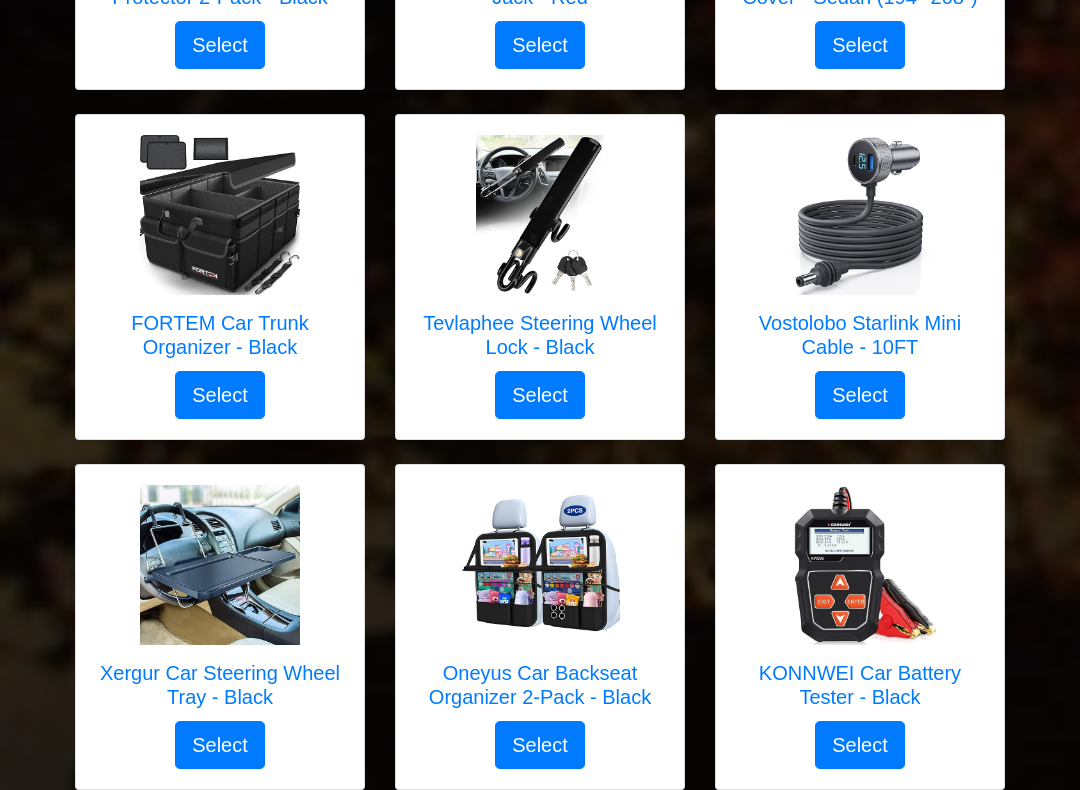 scroll, scrollTop: 5761, scrollLeft: 0, axis: vertical 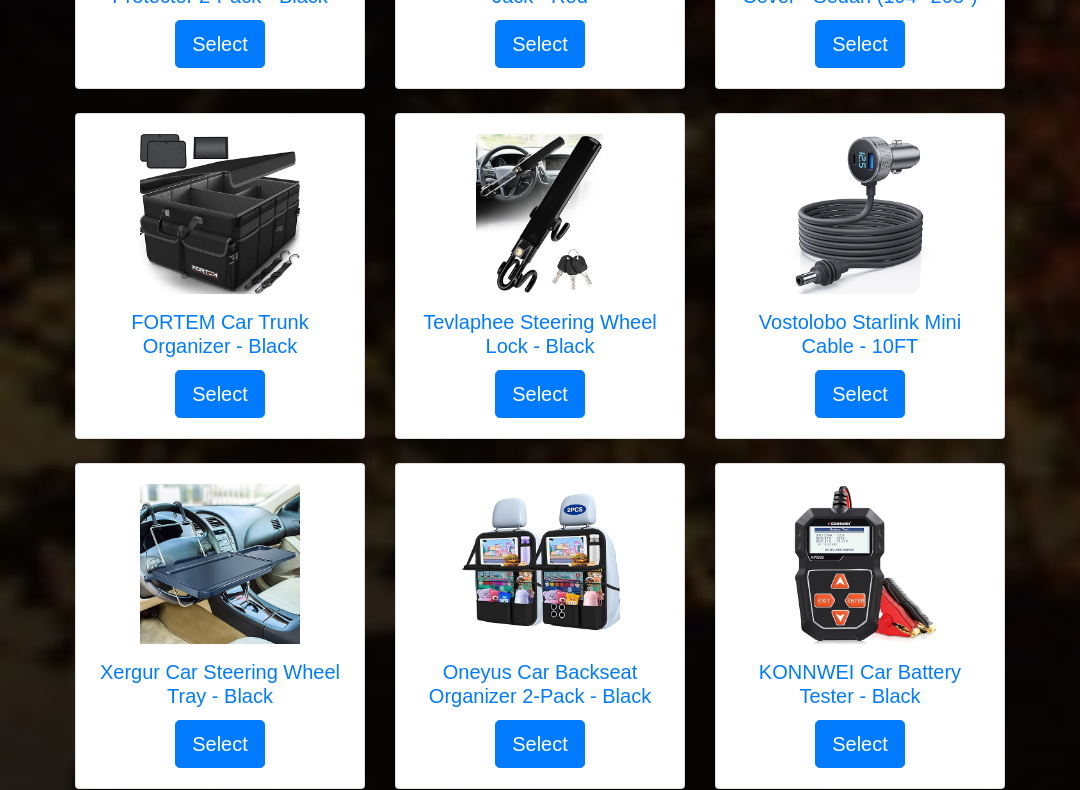 click at bounding box center (220, 214) 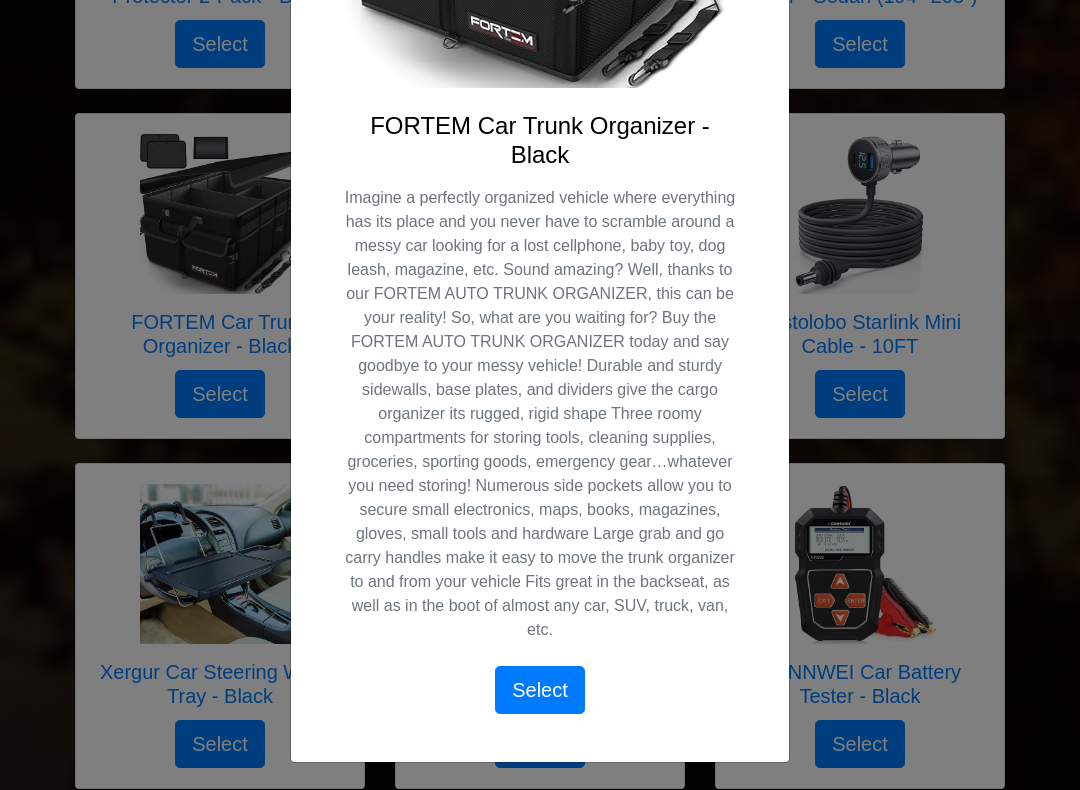 scroll, scrollTop: 459, scrollLeft: 0, axis: vertical 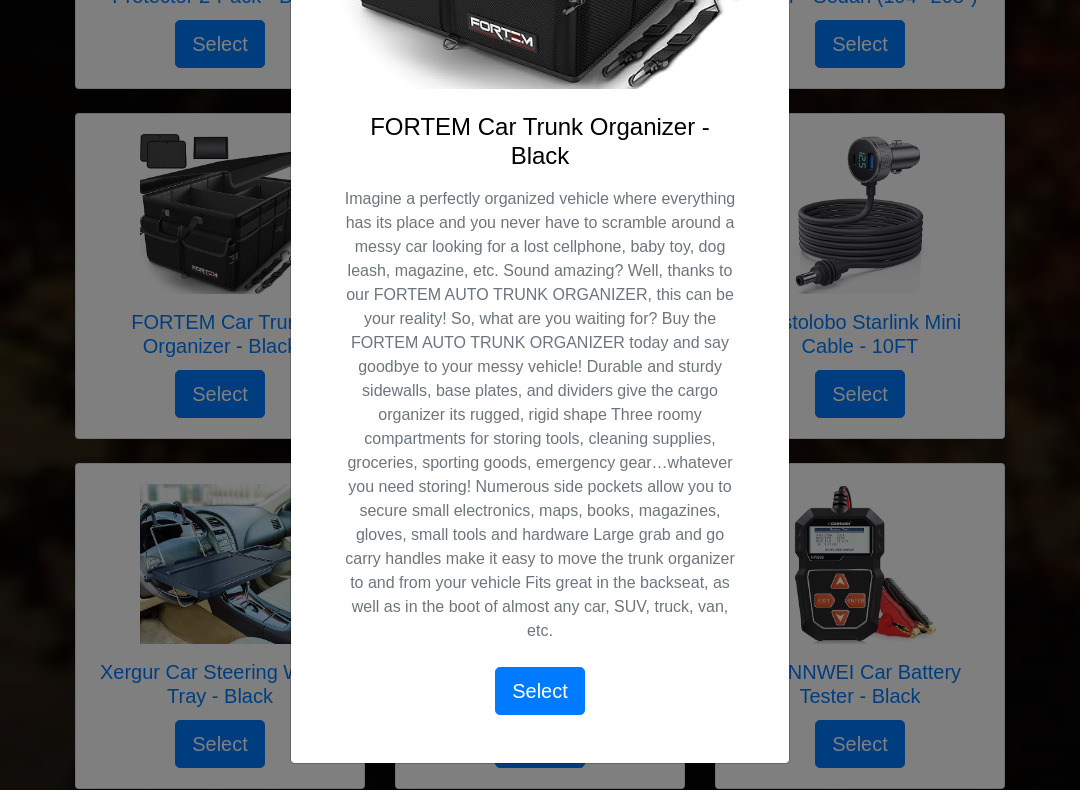click on "X
FORTEM Car Trunk Organizer - Black
Select" at bounding box center (540, 395) 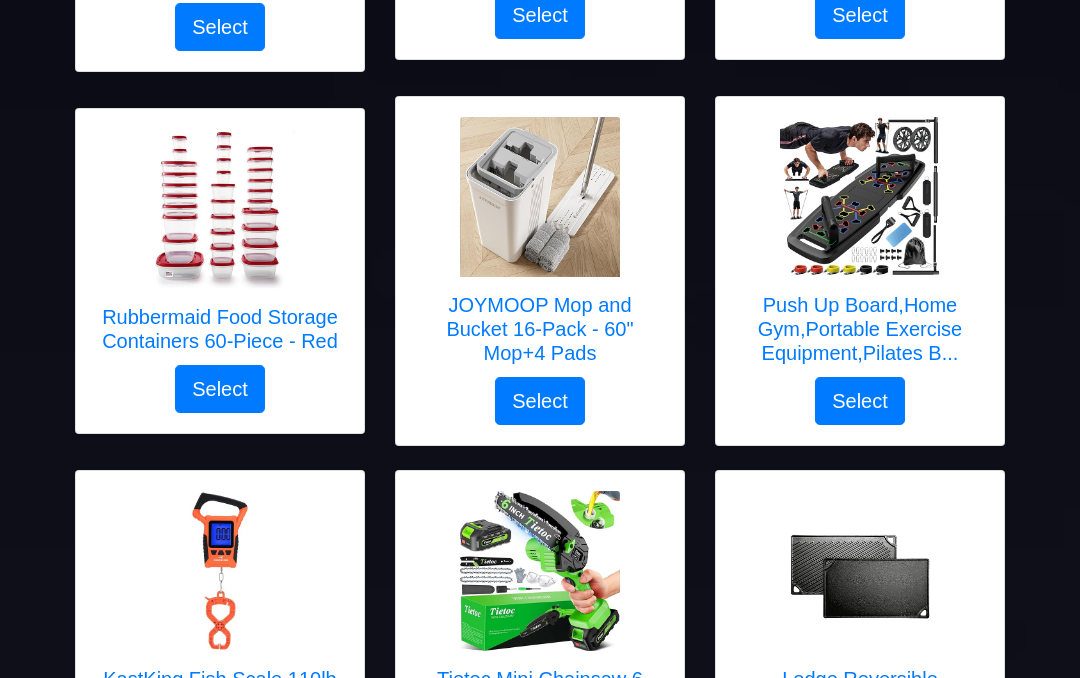 scroll, scrollTop: 961, scrollLeft: 0, axis: vertical 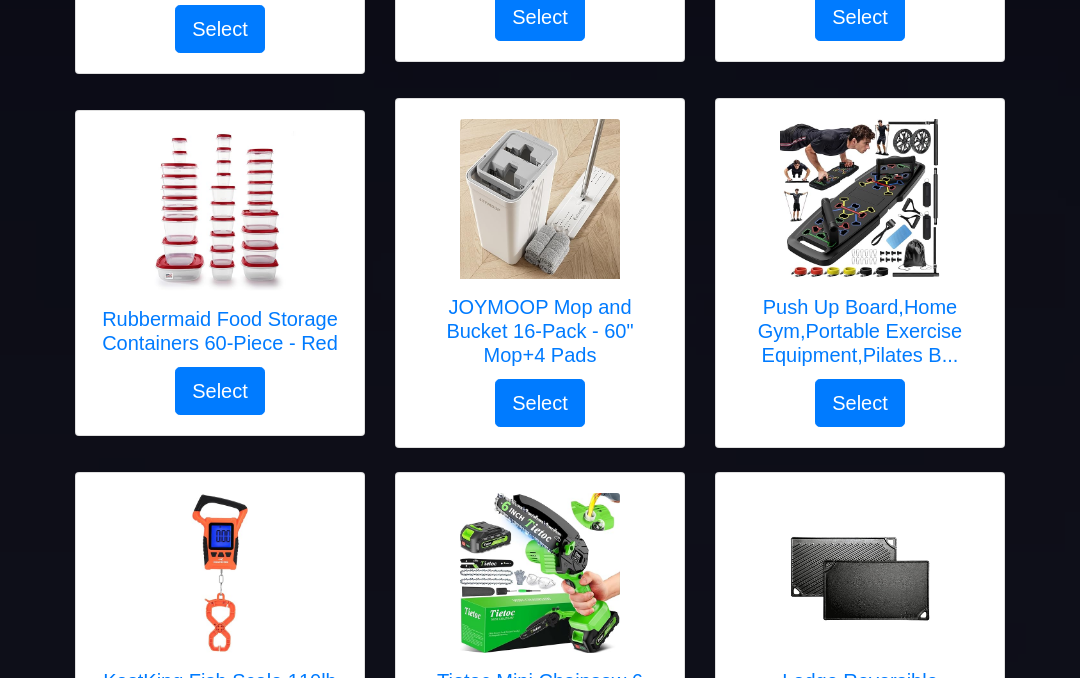 click at bounding box center (220, 212) 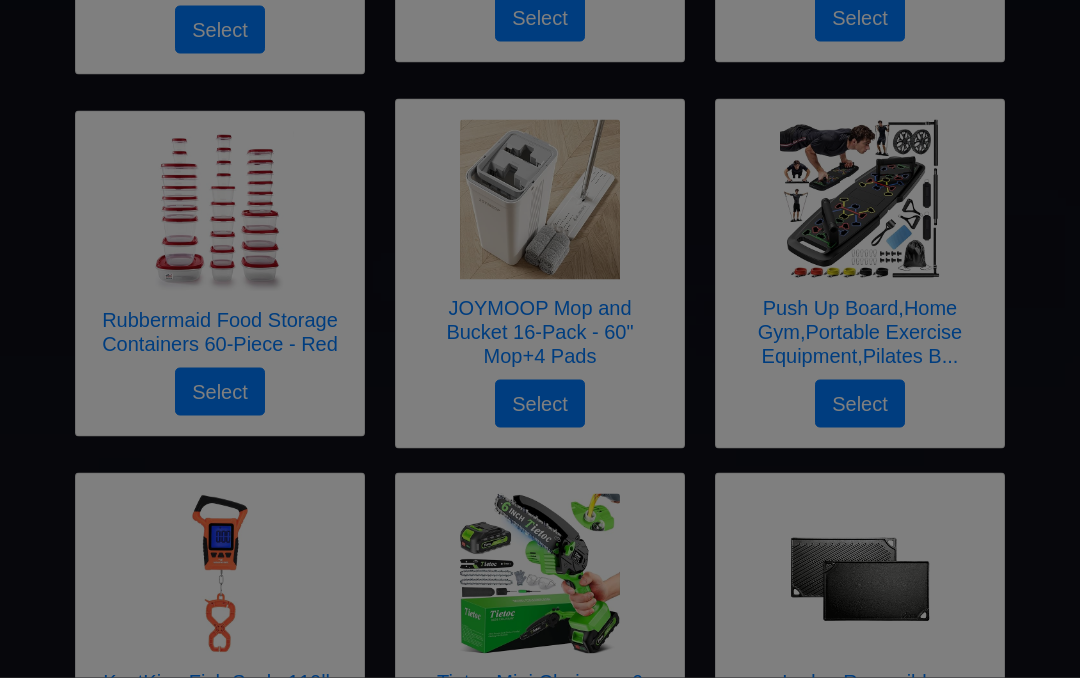 scroll, scrollTop: 962, scrollLeft: 0, axis: vertical 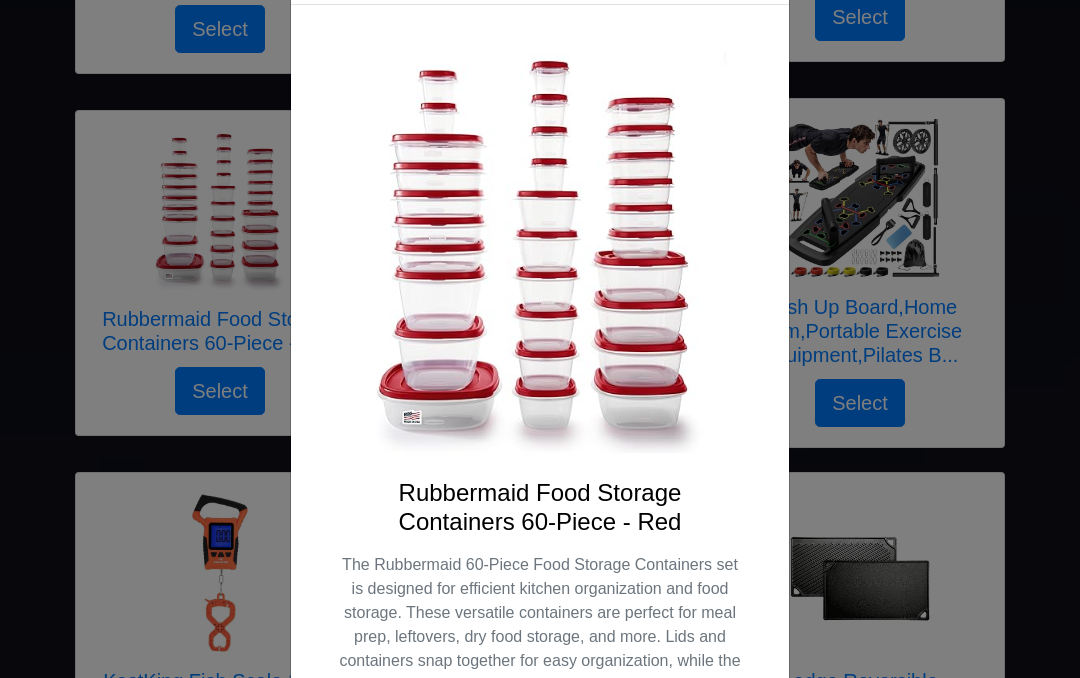 click on "Rubbermaid Food Storage Containers 60-Piece - Red
The Rubbermaid 60-Piece Food Storage Containers set is designed for efficient kitchen organization and food storage. These versatile containers are perfect for meal prep, leftovers, dry food storage, and more. Lids and containers snap together for easy organization, while the red color brightens your kitchen. They are constructed with thick, durable, BPA-free plastic that withstands a wide range of temperatures, making them safe for microwave, dishwasher, and freezer. The clear containers allow visual identification of contents and the built-in vent ensures splatter-resistant microwaving. This set includes assorted container sizes to cater to your storage needs.
Select" at bounding box center (540, 495) 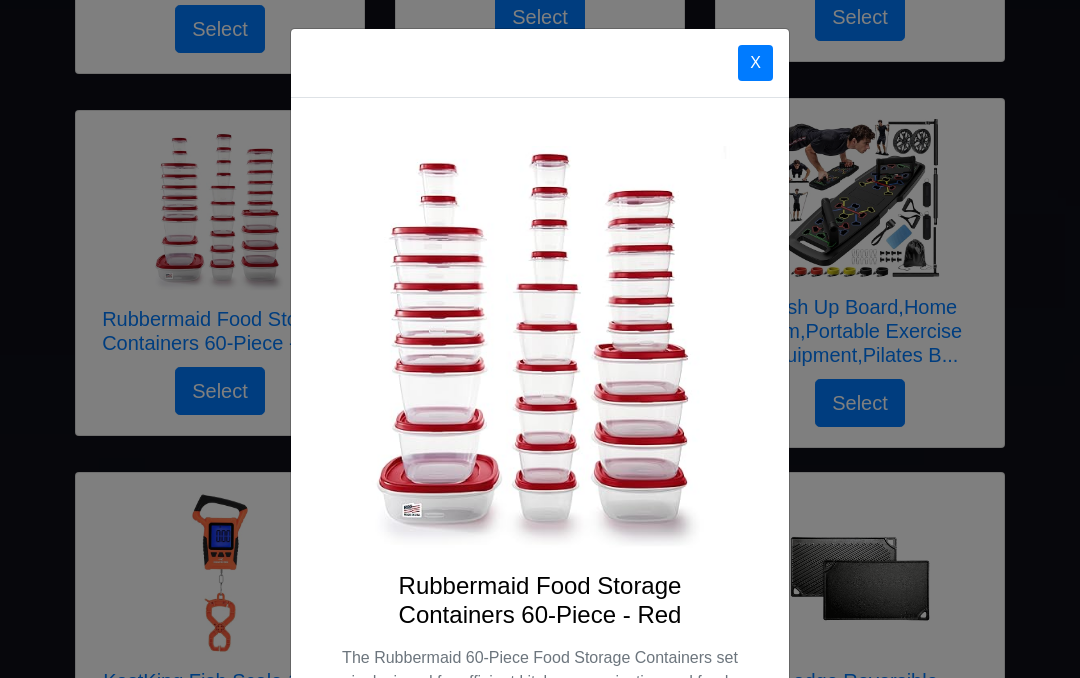 scroll, scrollTop: 0, scrollLeft: 0, axis: both 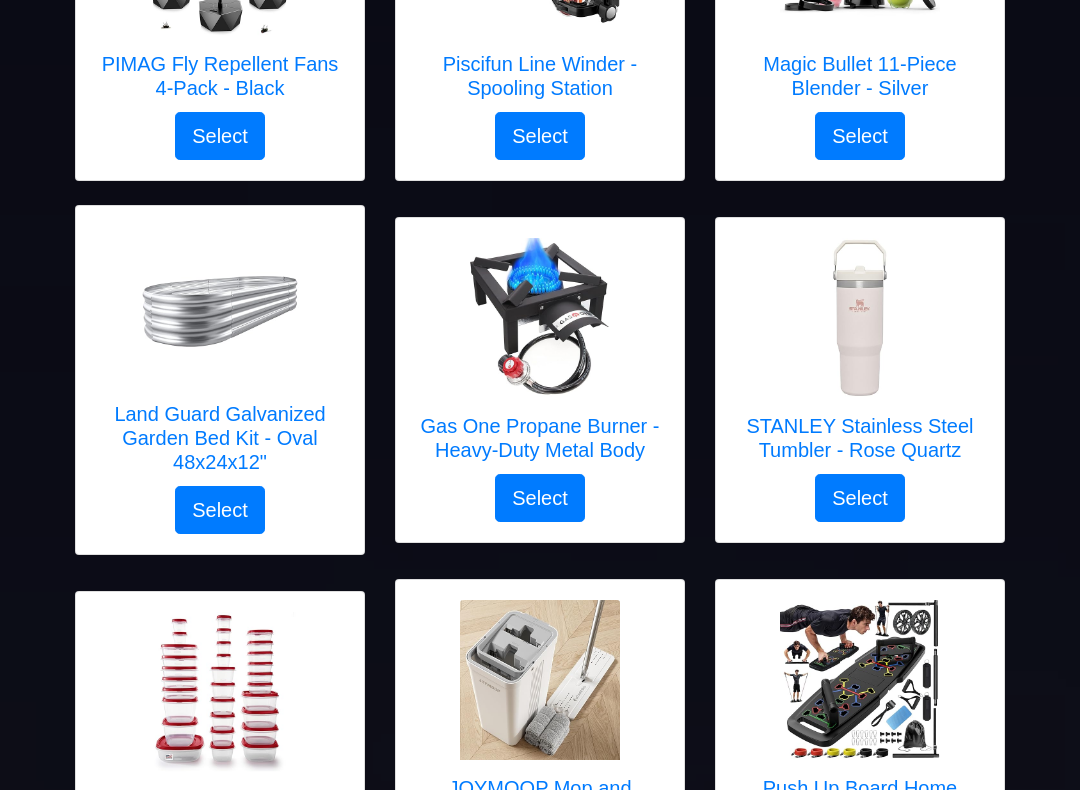 click at bounding box center [860, 318] 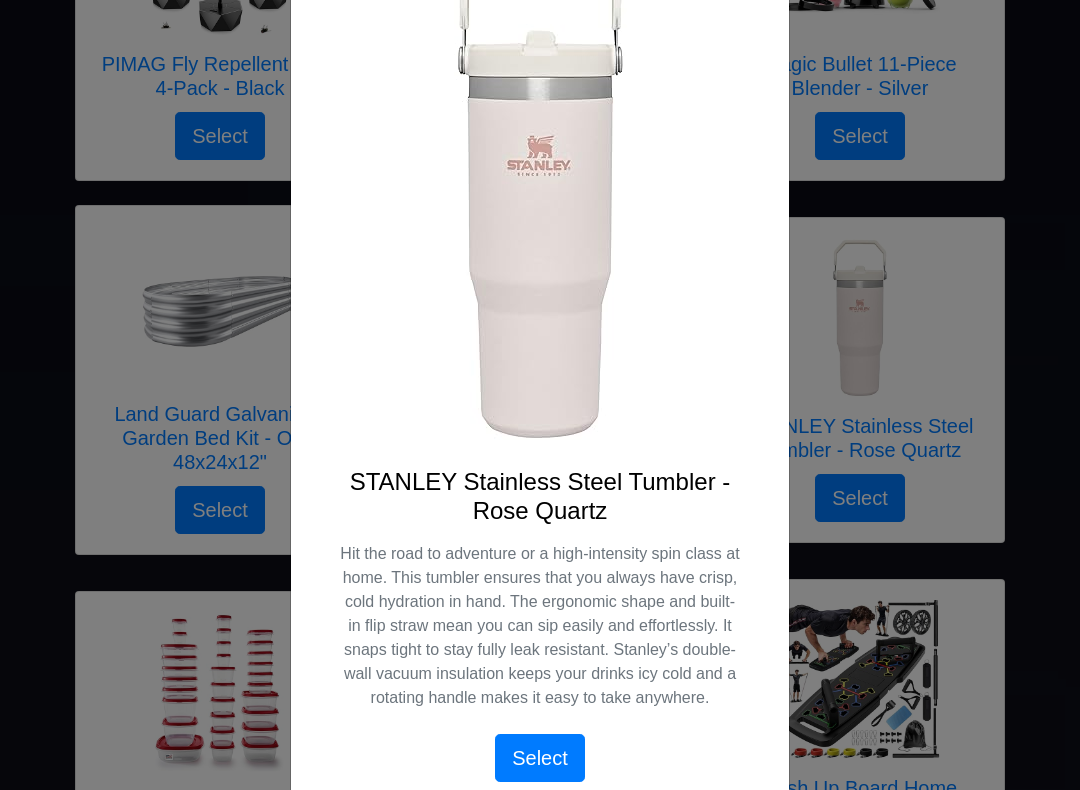 scroll, scrollTop: 204, scrollLeft: 0, axis: vertical 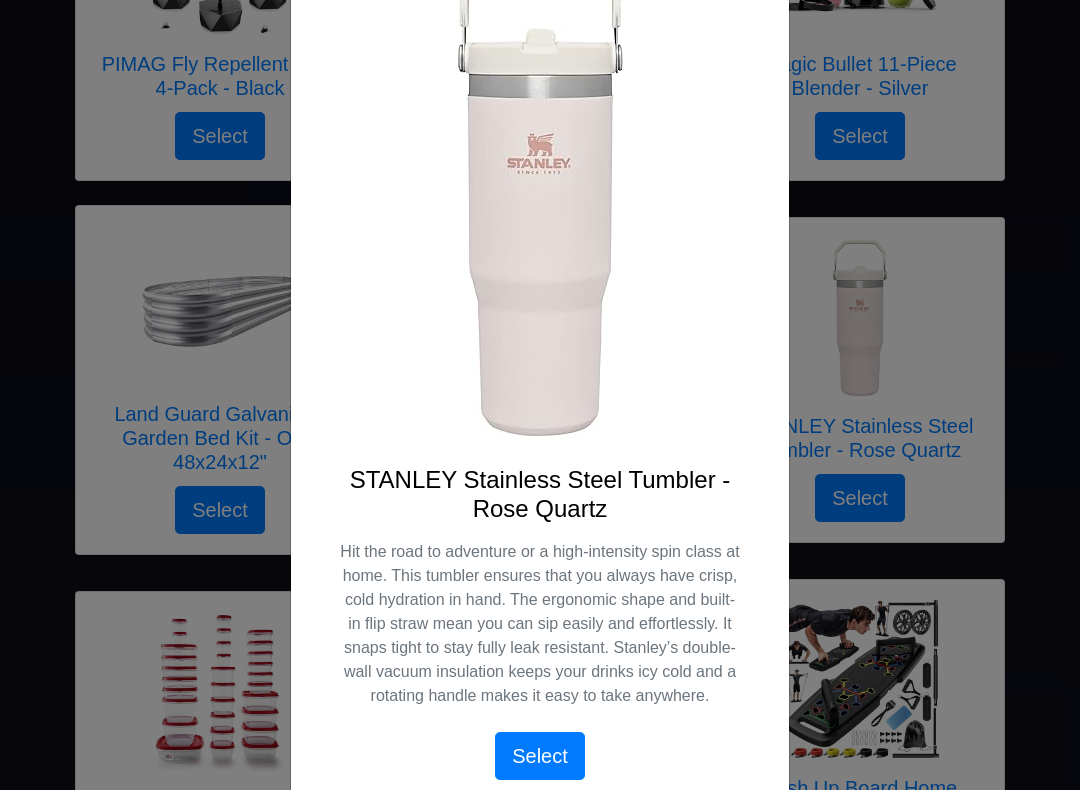 click on "X
STANLEY Stainless Steel Tumbler - Rose Quartz
Hit the road to adventure or a high-intensity spin class at home. This tumbler ensures that you always have crisp, cold hydration in hand. The ergonomic shape and built-in flip straw mean you can sip easily and effortlessly. It snaps tight to stay fully leak resistant. Stanley’s double-wall vacuum insulation keeps your drinks icy cold and a rotating handle makes it easy to take anywhere.
Select" at bounding box center (540, 395) 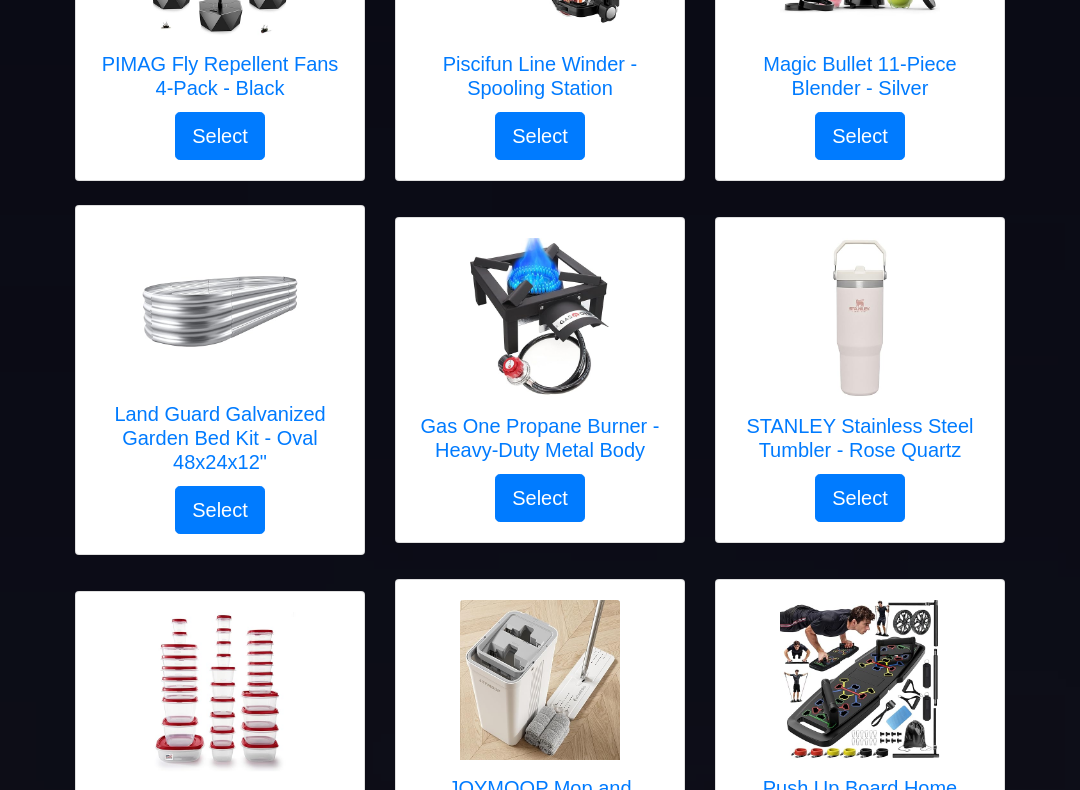 click at bounding box center (860, 318) 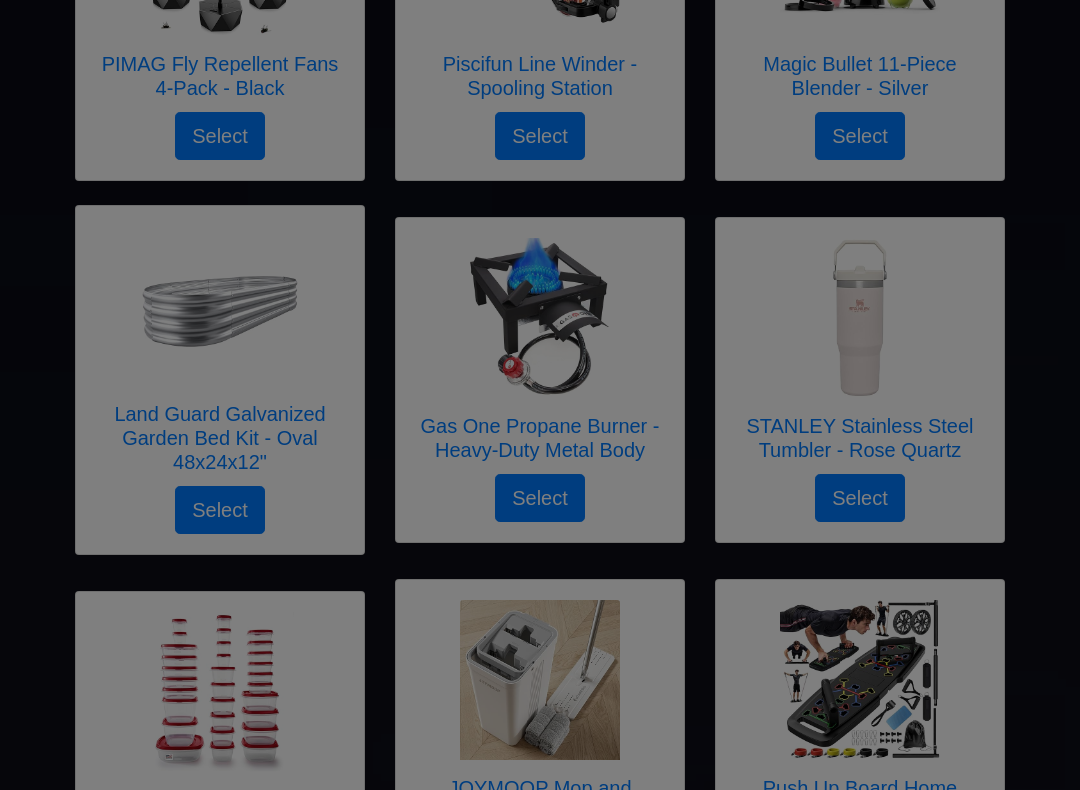 scroll, scrollTop: 0, scrollLeft: 0, axis: both 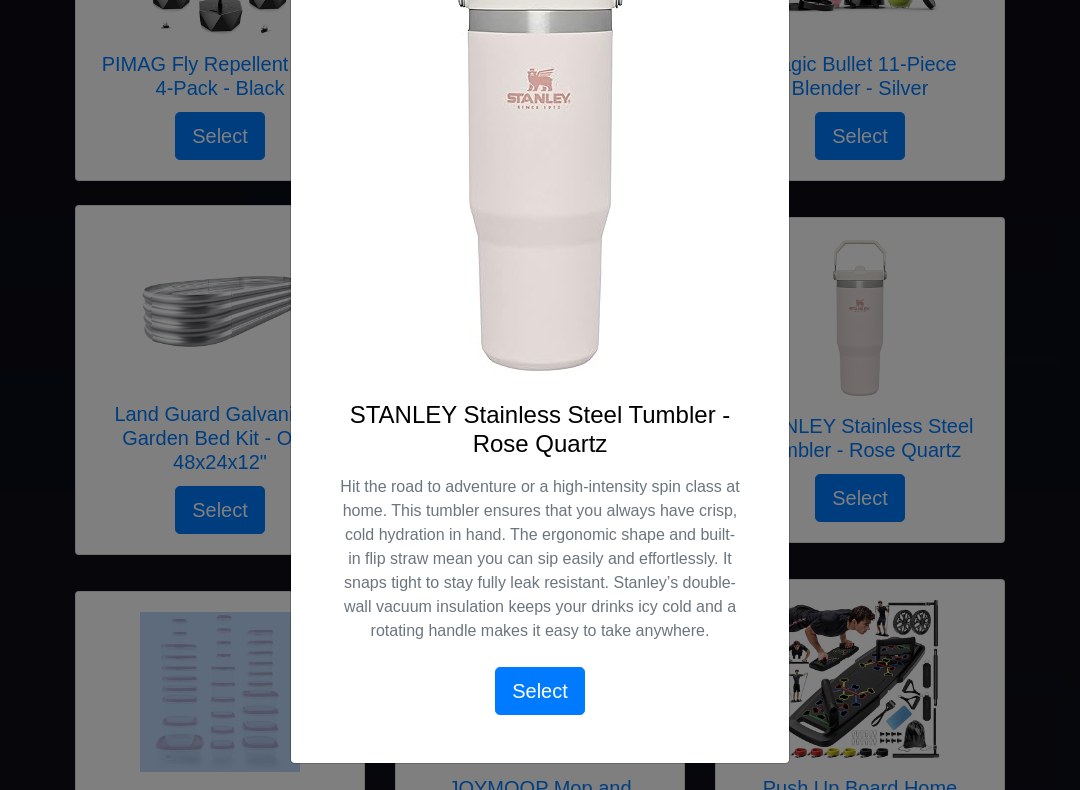 click on "STANLEY Stainless Steel Tumbler - Rose Quartz" at bounding box center [540, 430] 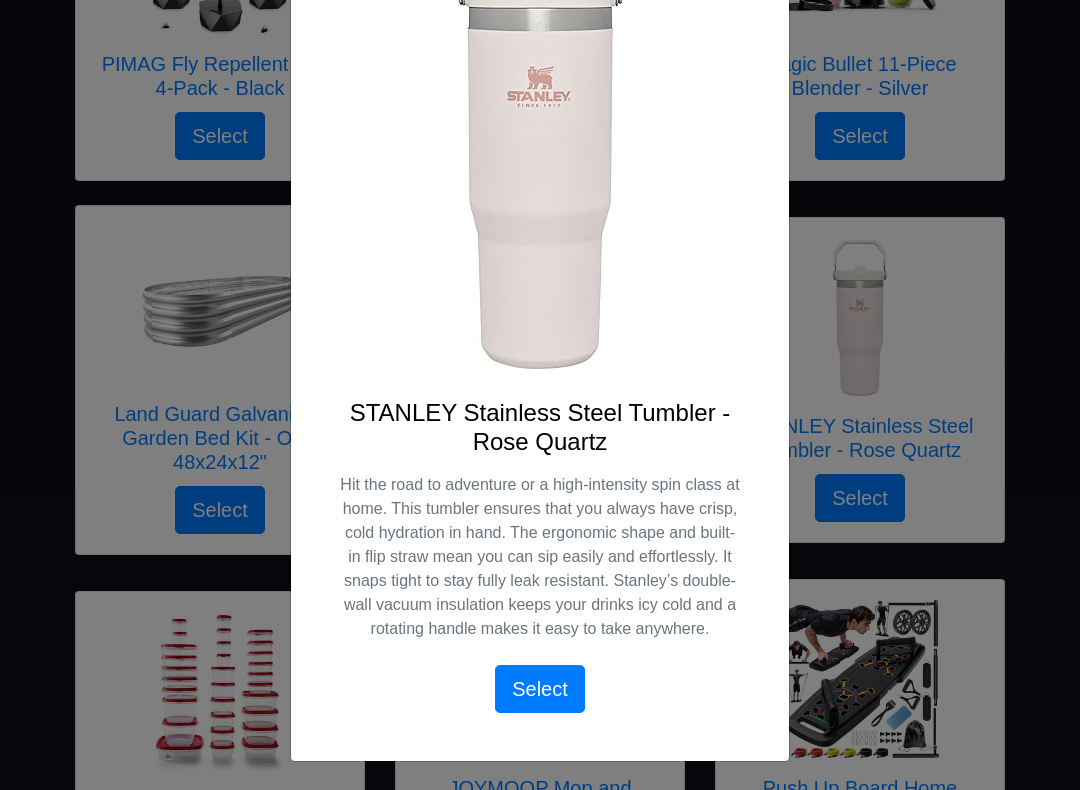 scroll, scrollTop: 269, scrollLeft: 0, axis: vertical 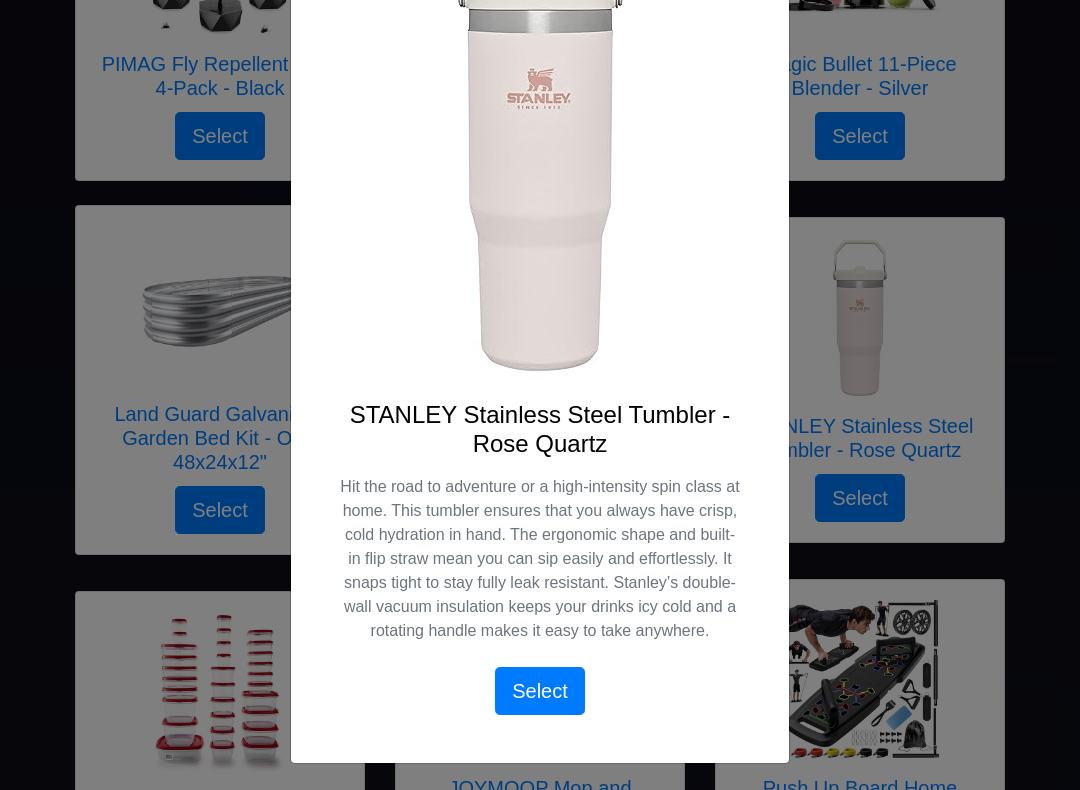 click on "X
STANLEY Stainless Steel Tumbler - Rose Quartz
Hit the road to adventure or a high-intensity spin class at home. This tumbler ensures that you always have crisp, cold hydration in hand. The ergonomic shape and built-in flip straw mean you can sip easily and effortlessly. It snaps tight to stay fully leak resistant. Stanley’s double-wall vacuum insulation keeps your drinks icy cold and a rotating handle makes it easy to take anywhere.
Select" at bounding box center [540, 395] 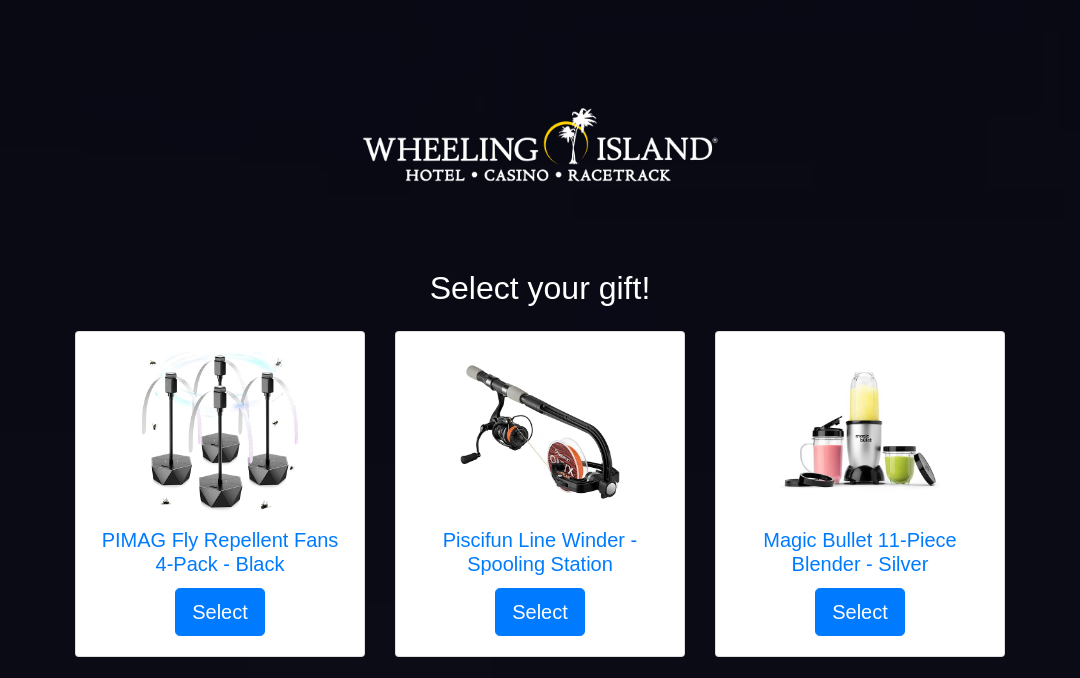 scroll, scrollTop: 0, scrollLeft: 0, axis: both 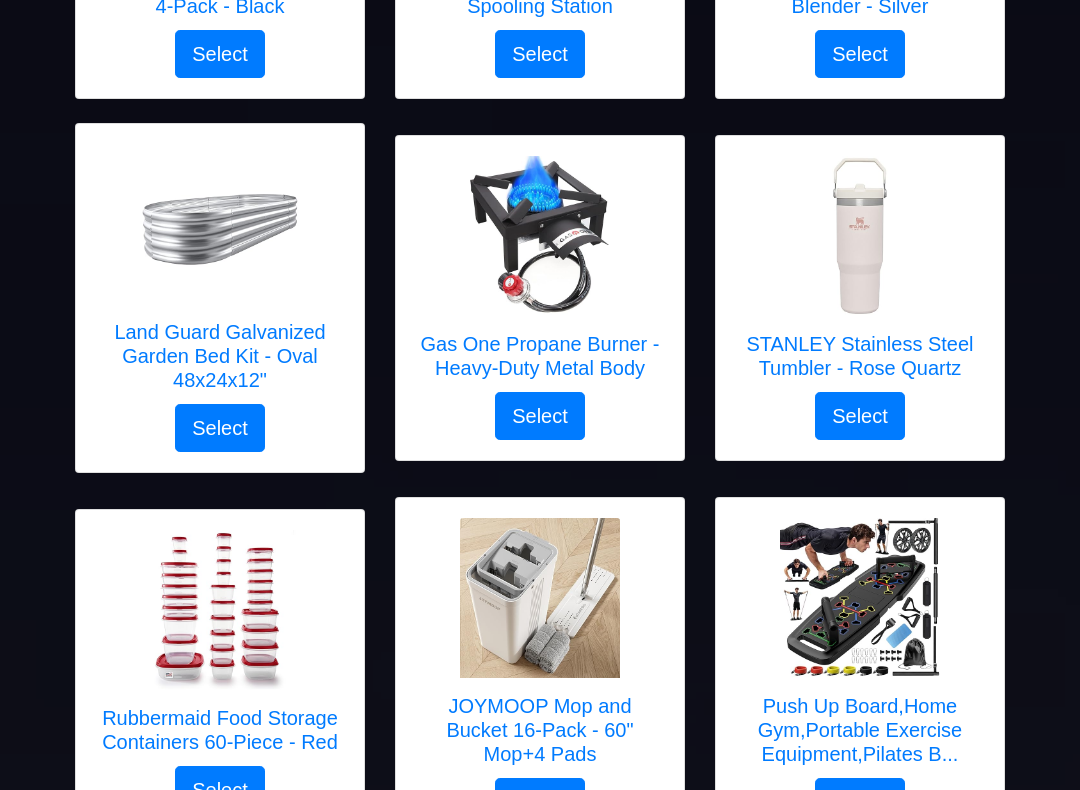 click at bounding box center (860, 599) 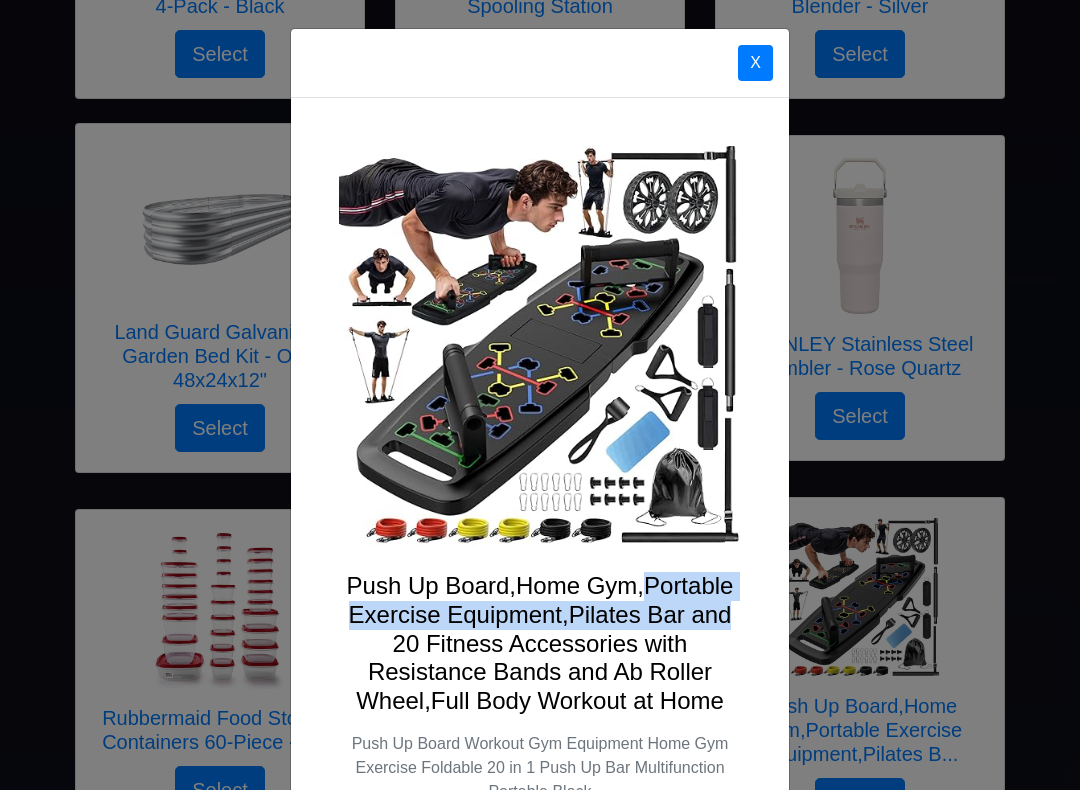 click on "X
Push Up Board,Home Gym,Portable Exercise Equipment,Pilates Bar and 20 Fitness Accessories with Resistance Bands and Ab Roller Wheel,Full Body Workout at Home
Push Up Board Workout Gym Equipment Home Gym Exercise Foldable 20 in 1 Push Up Bar Multifunction Portable Black
Select" at bounding box center (540, 395) 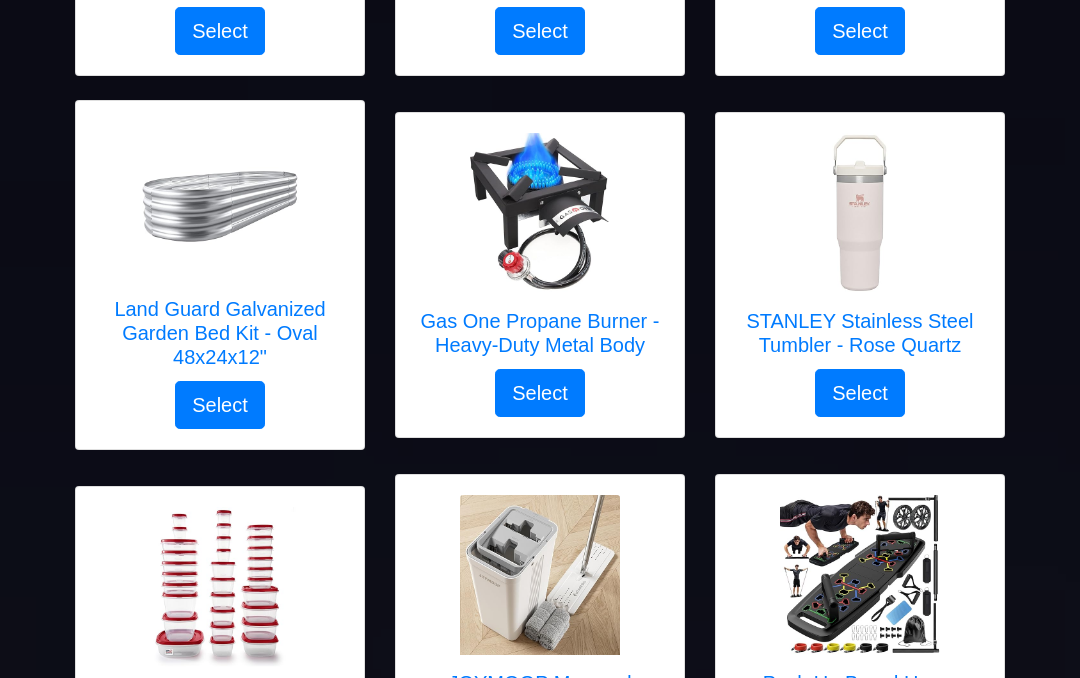 scroll, scrollTop: 564, scrollLeft: 0, axis: vertical 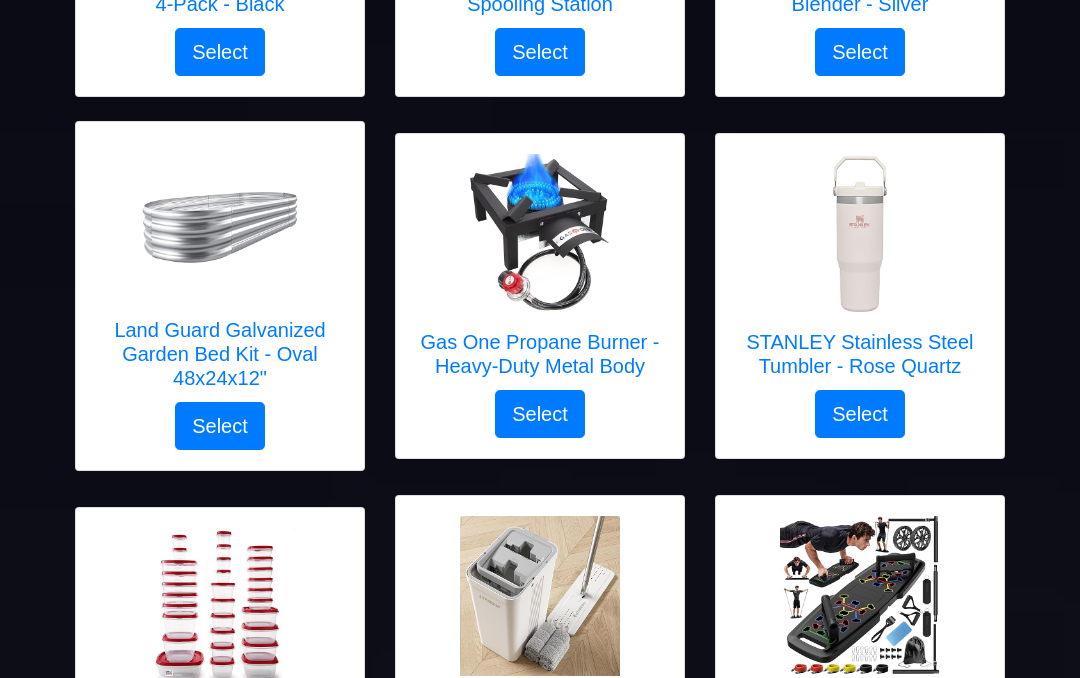 click on "Select" at bounding box center [860, 415] 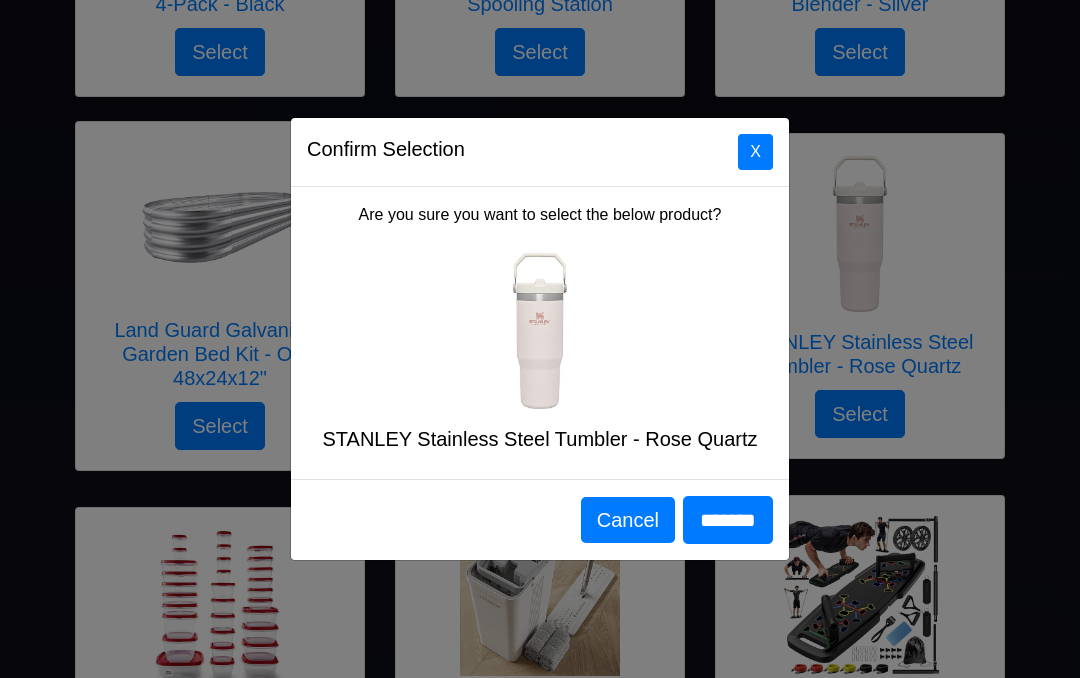 click on "*******" at bounding box center [728, 520] 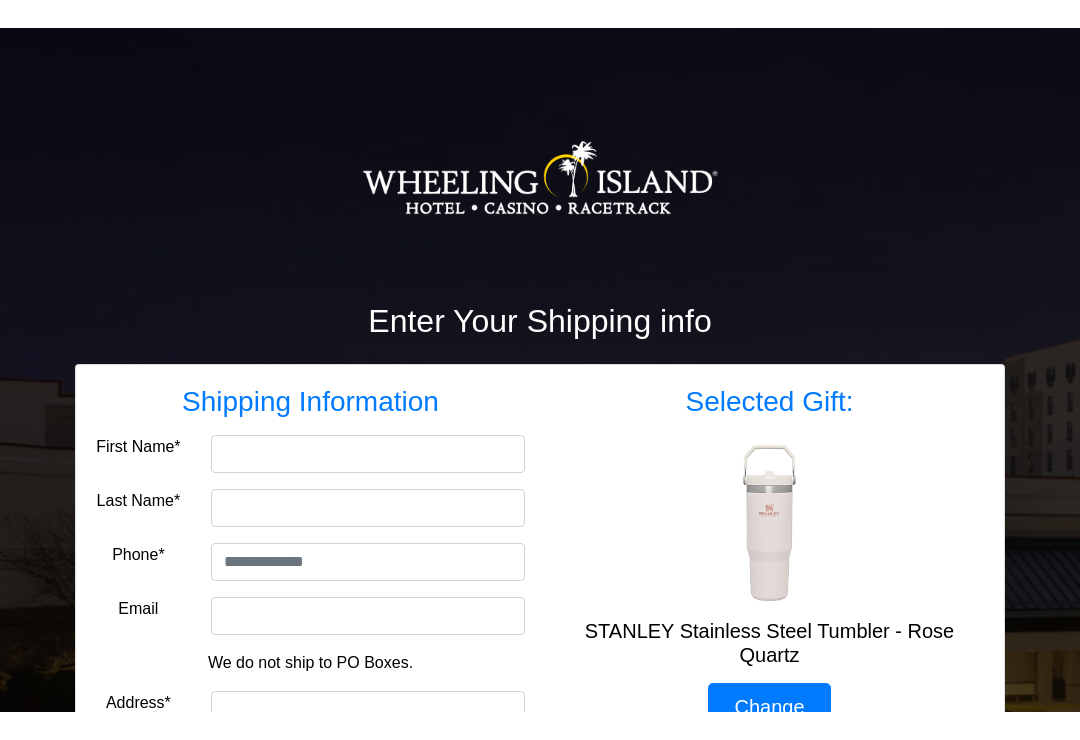 scroll, scrollTop: 0, scrollLeft: 0, axis: both 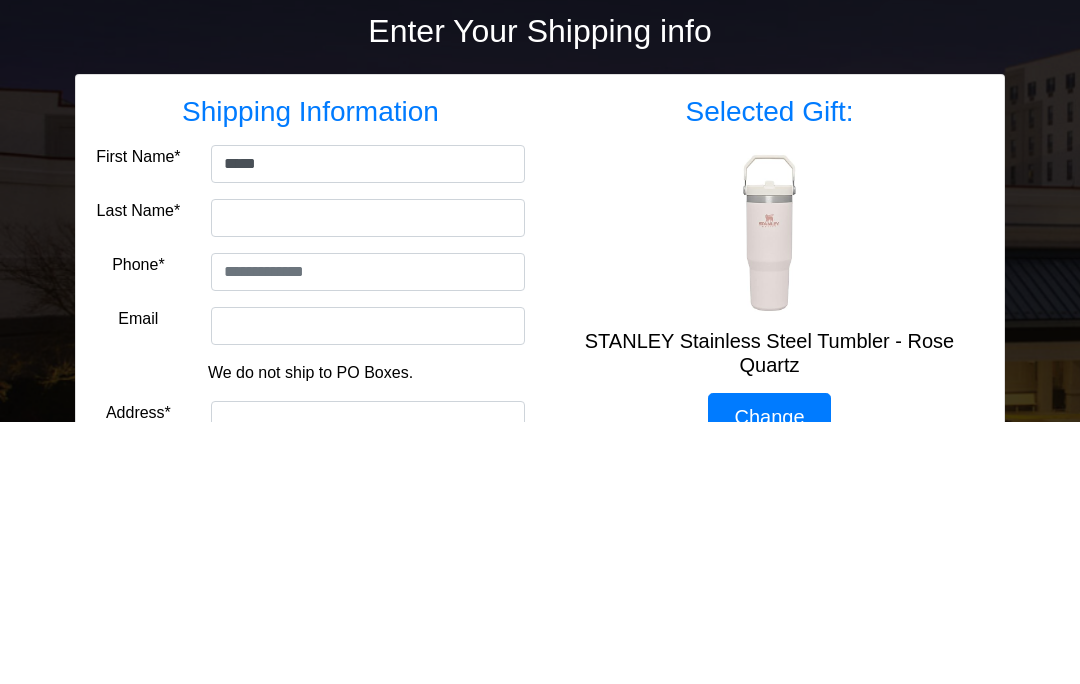 type on "*****" 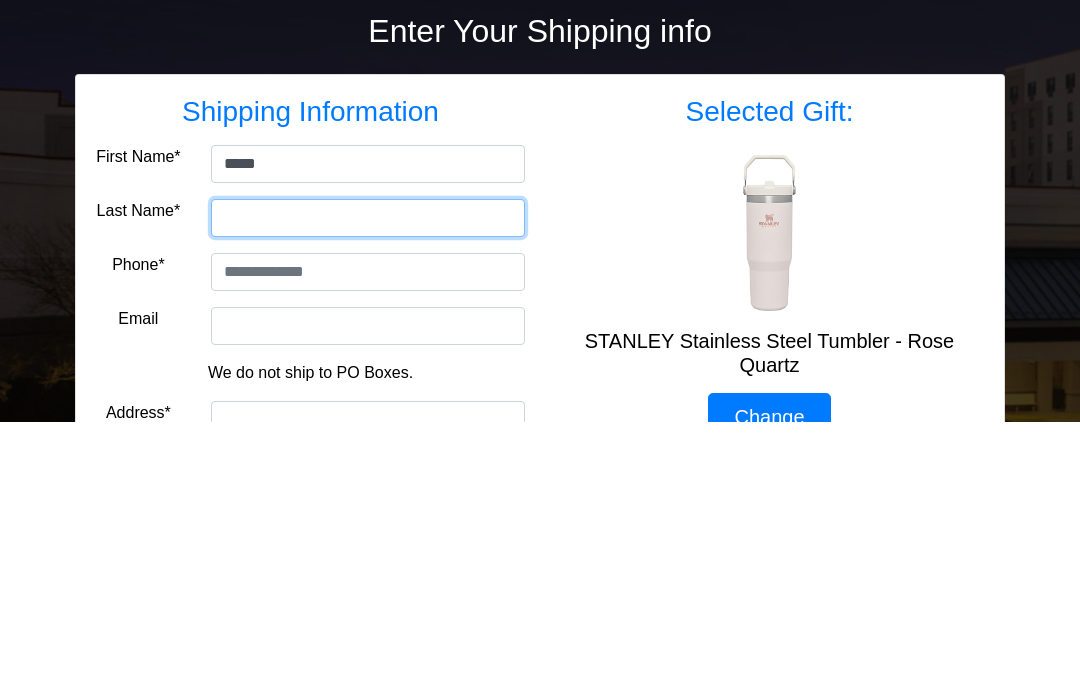 click on "Last Name*" at bounding box center (368, 480) 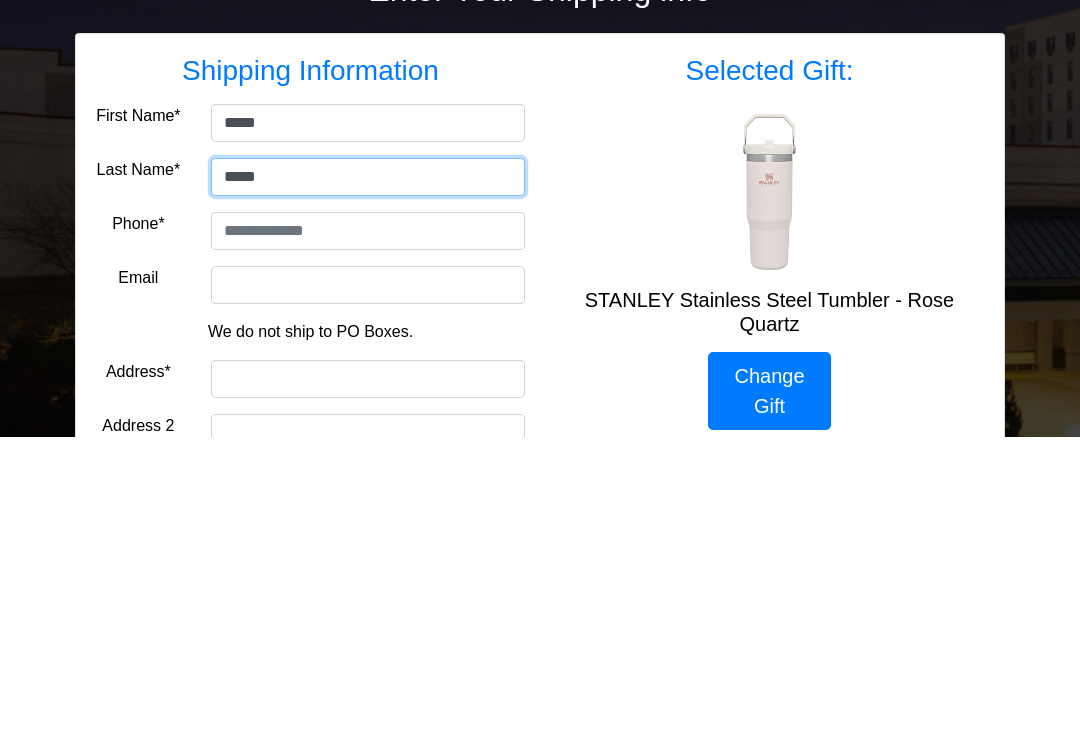 type on "*****" 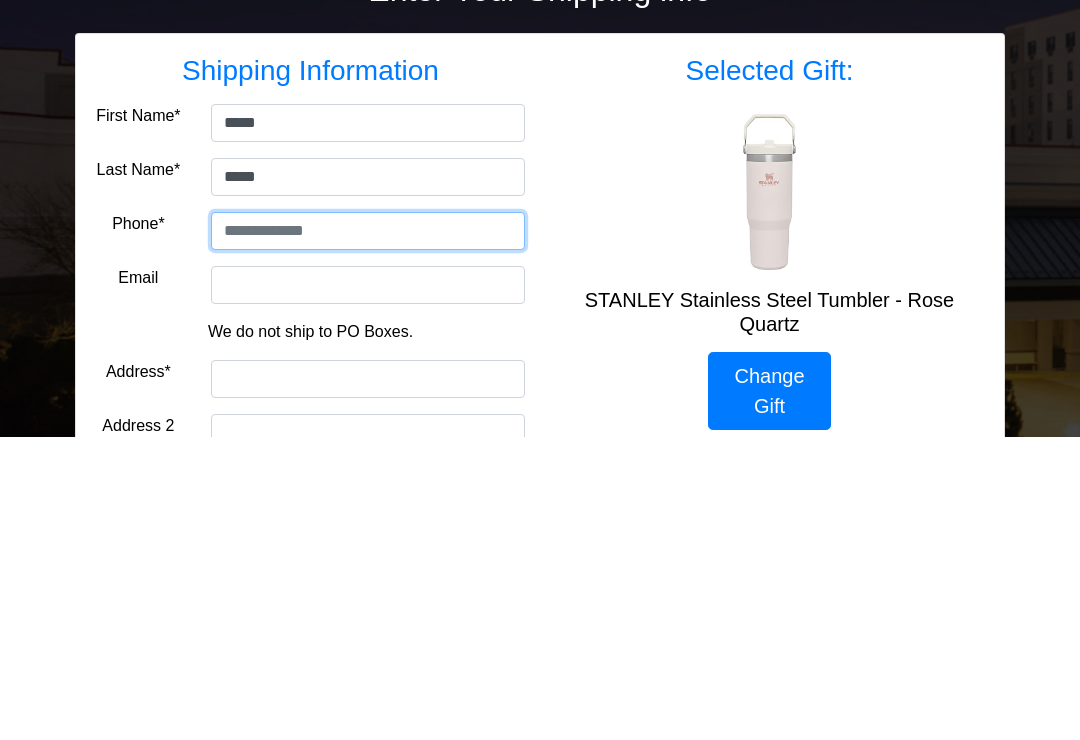 click at bounding box center (368, 534) 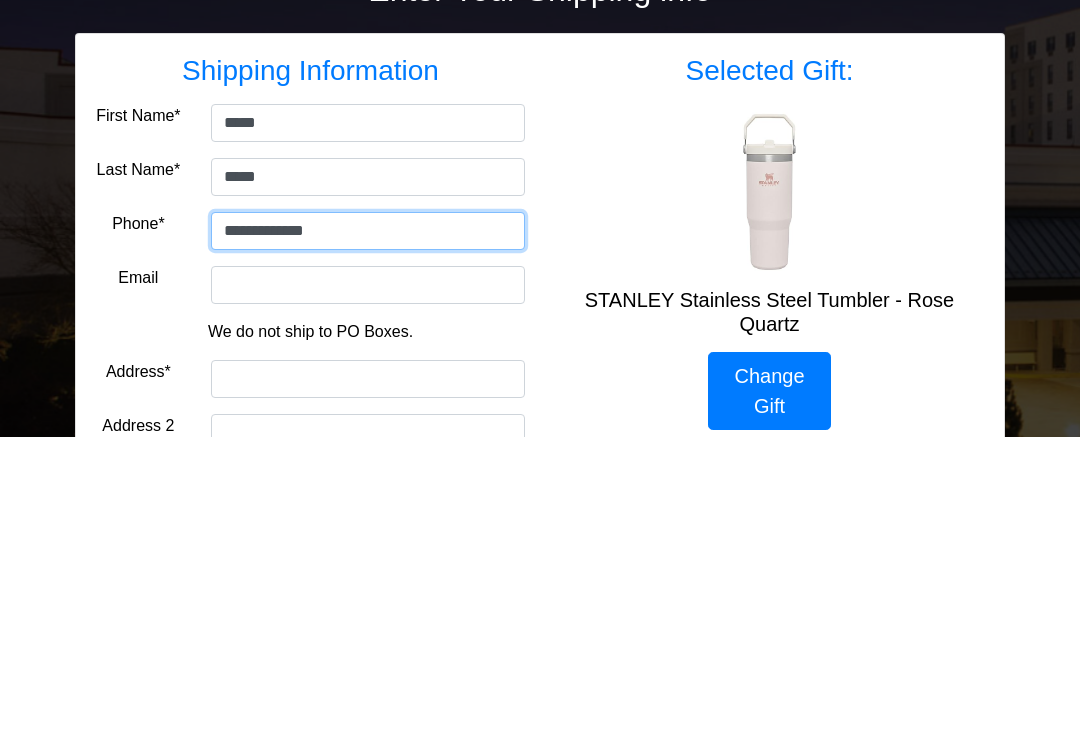 type on "**********" 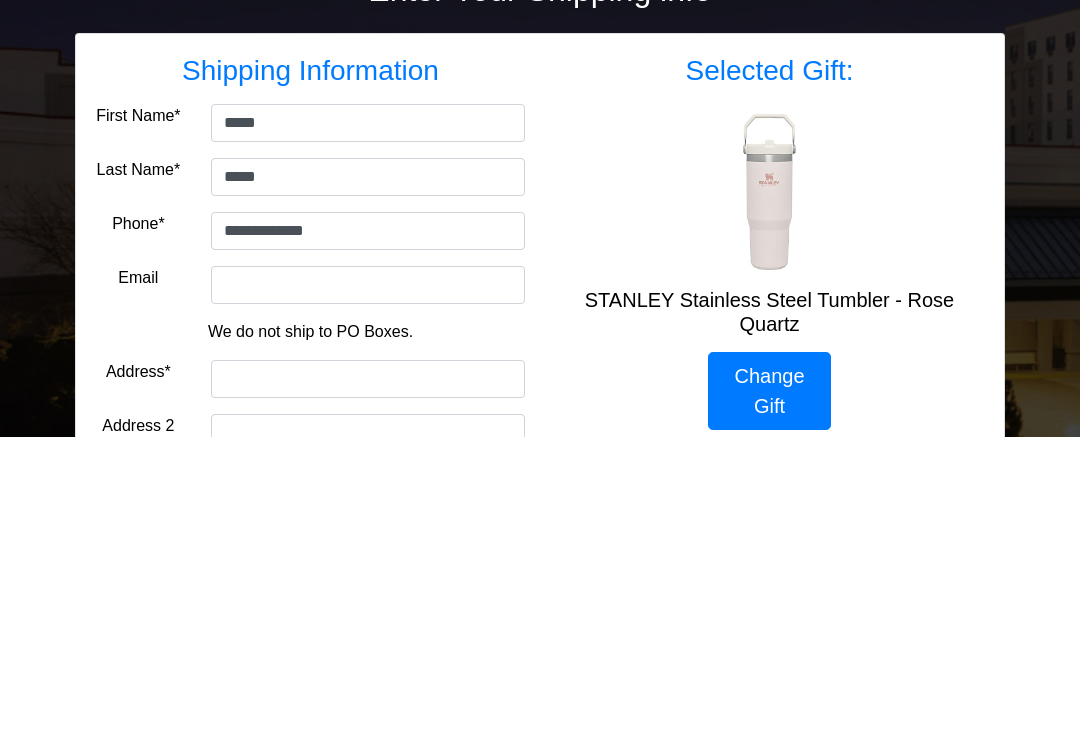 click on "Email" at bounding box center (368, 588) 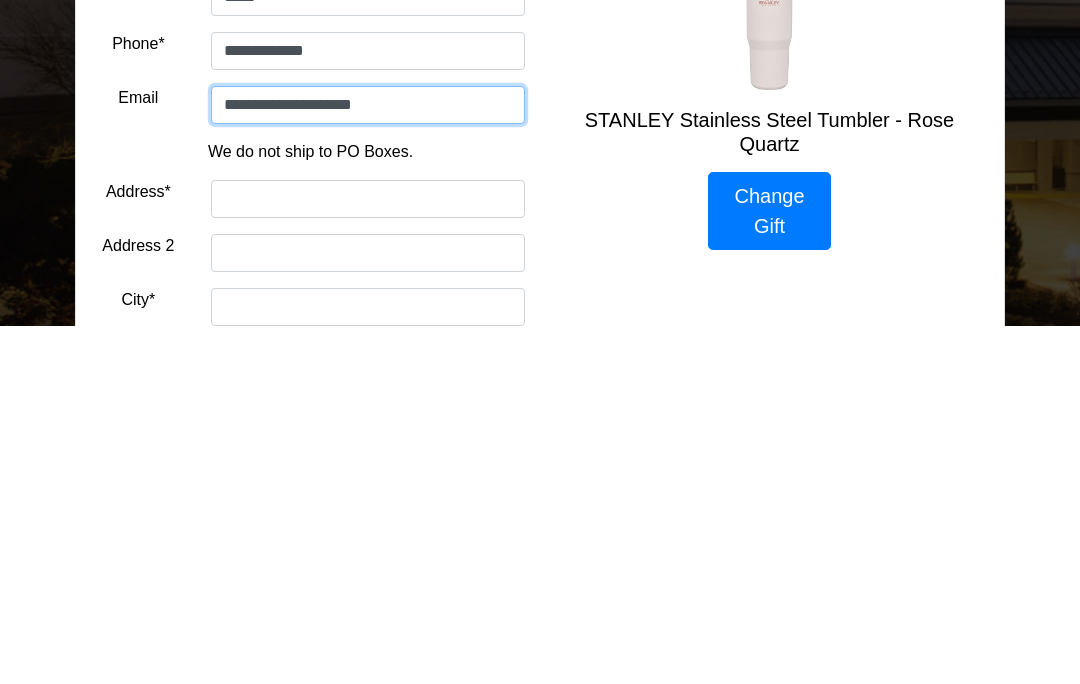 scroll, scrollTop: 130, scrollLeft: 0, axis: vertical 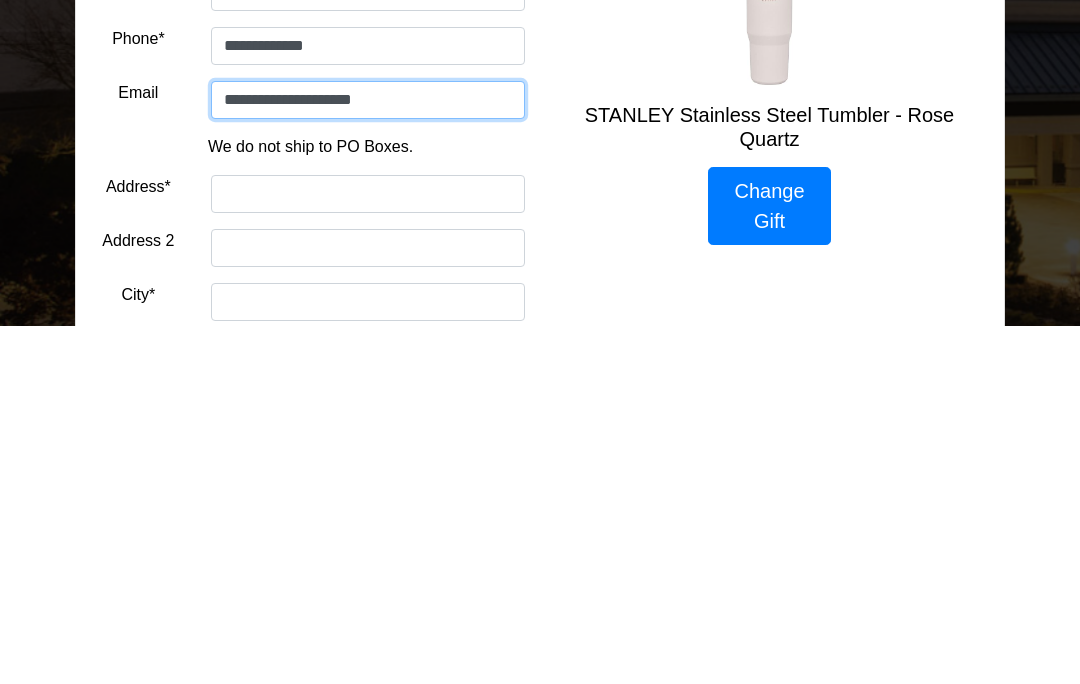 type on "**********" 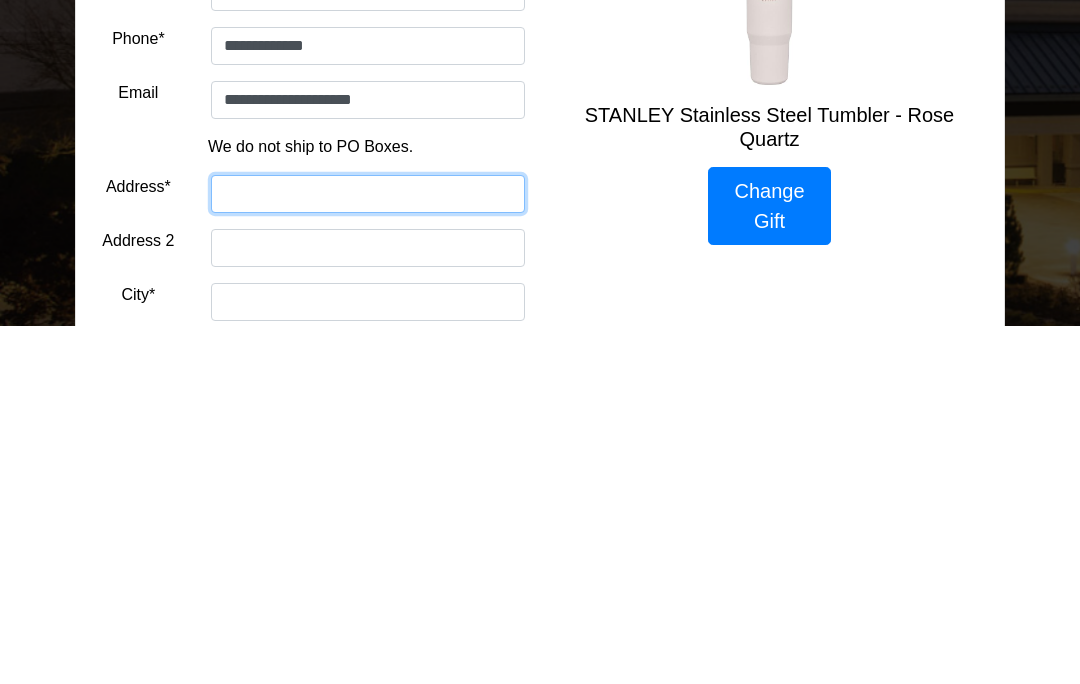 click on "Address*" at bounding box center [368, 552] 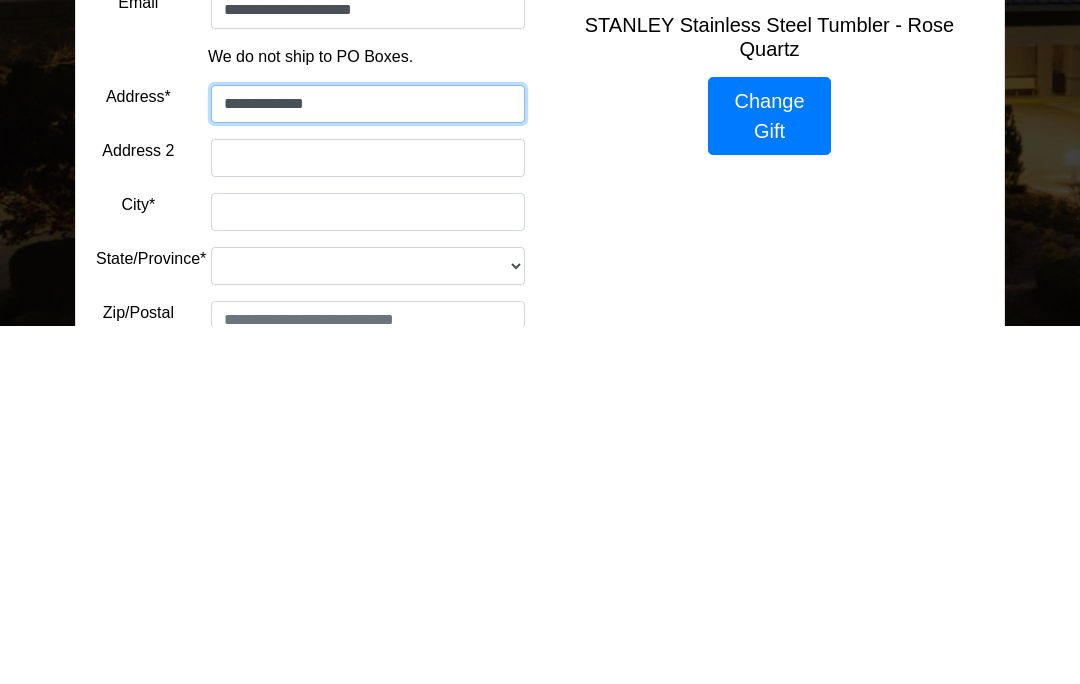 scroll, scrollTop: 226, scrollLeft: 0, axis: vertical 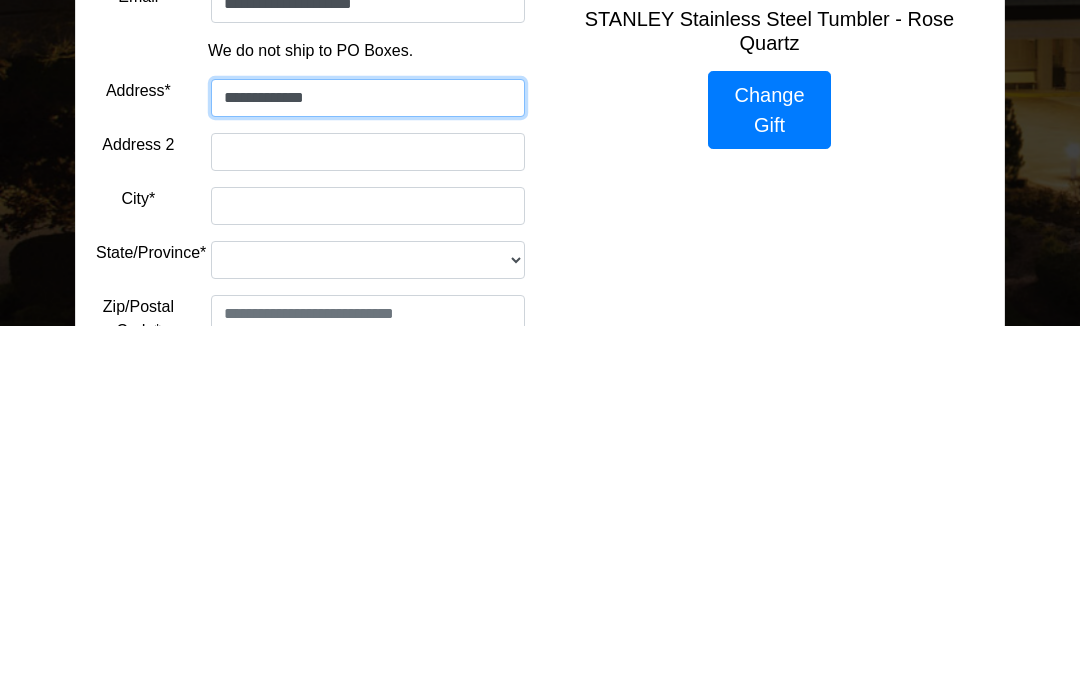 type on "**********" 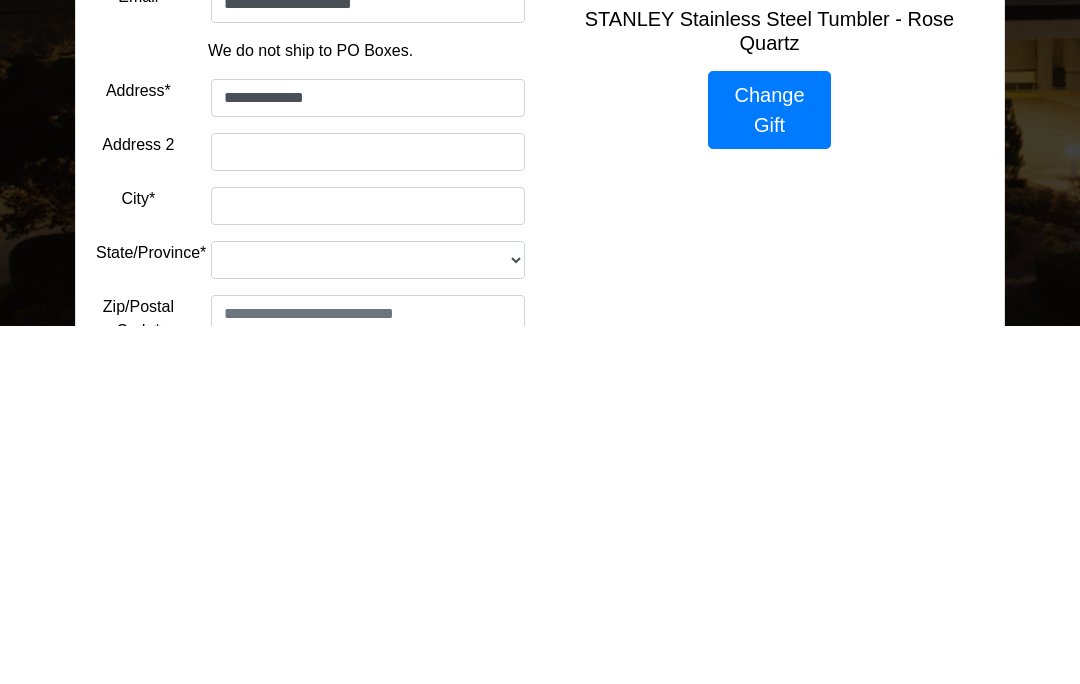 click on "City*" at bounding box center (368, 564) 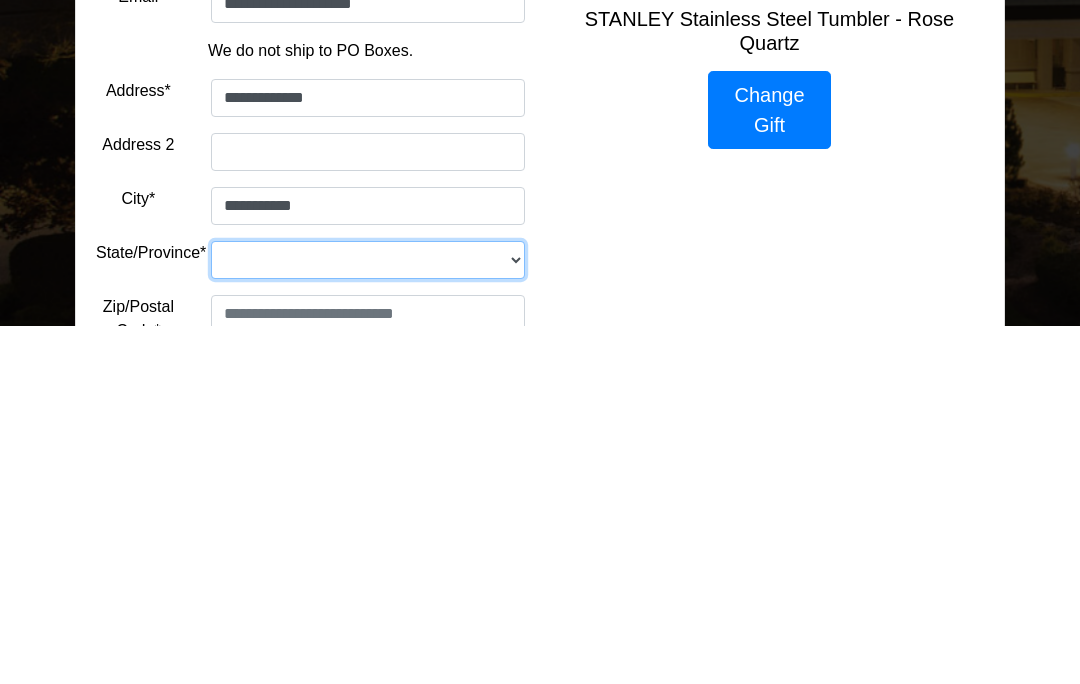 select on "**" 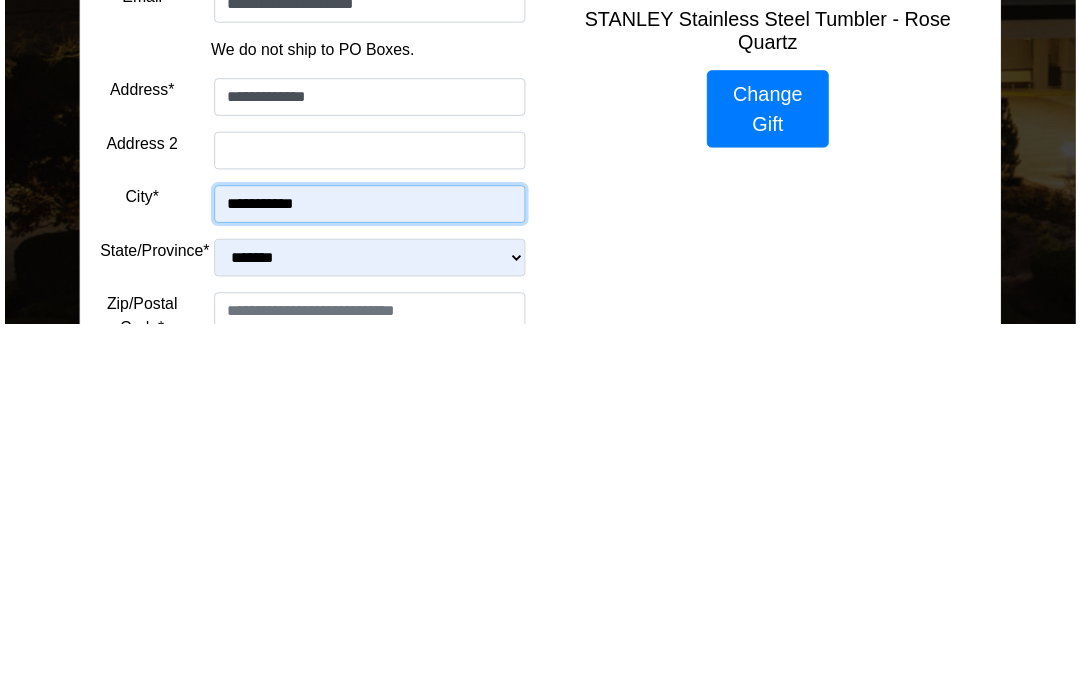 scroll, scrollTop: 409, scrollLeft: 0, axis: vertical 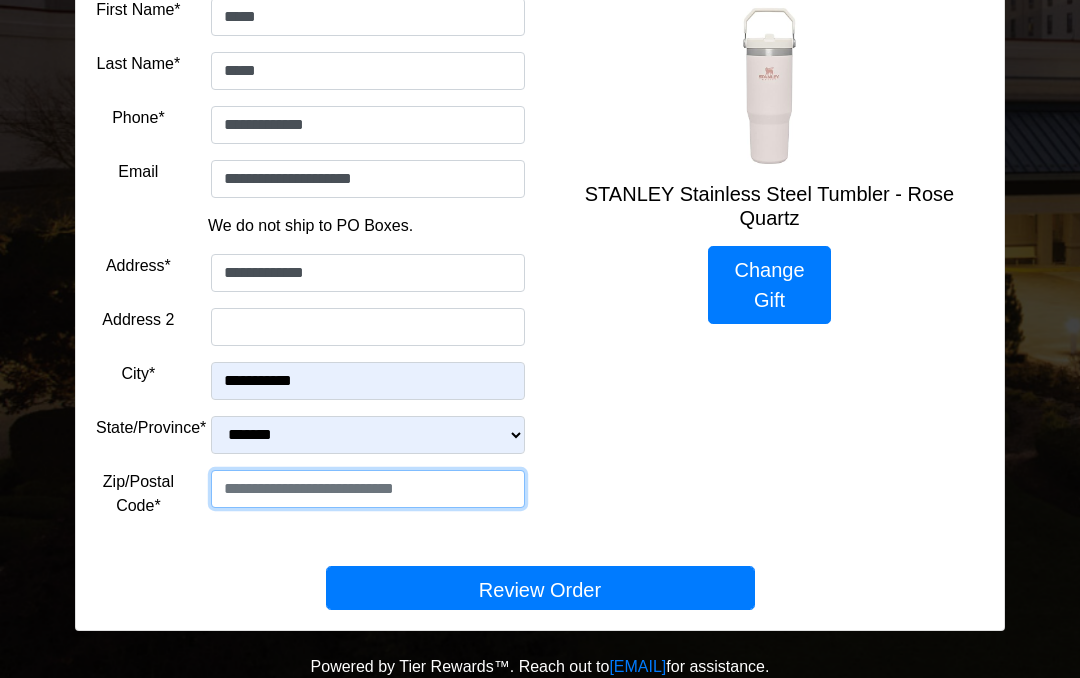 type on "*****" 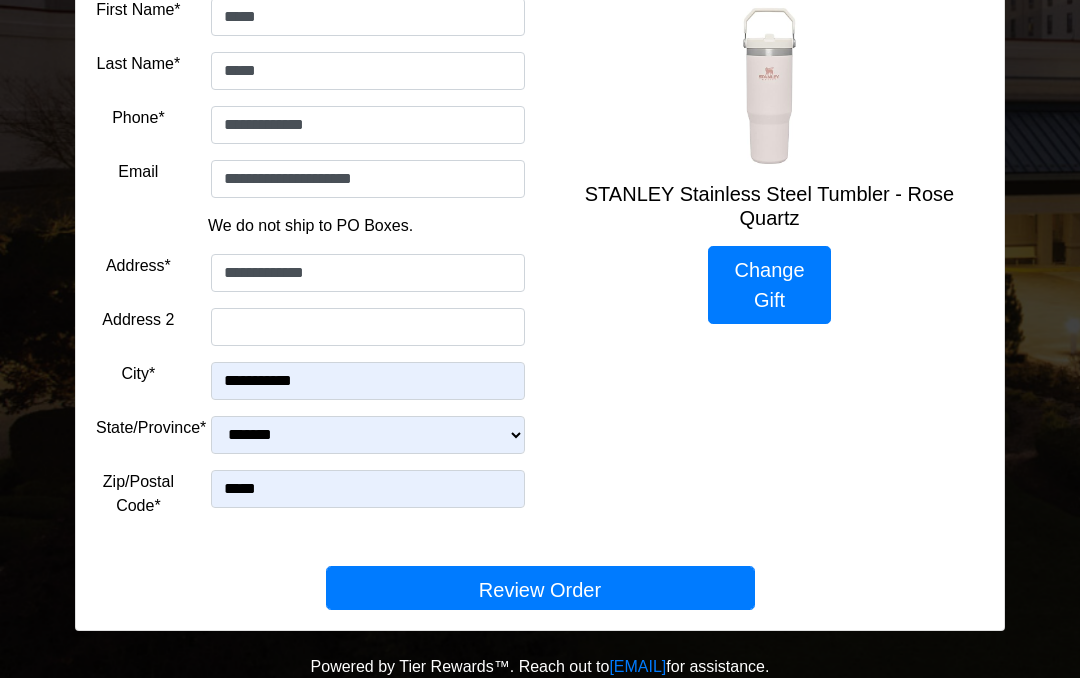click on "Review Order" at bounding box center (540, 588) 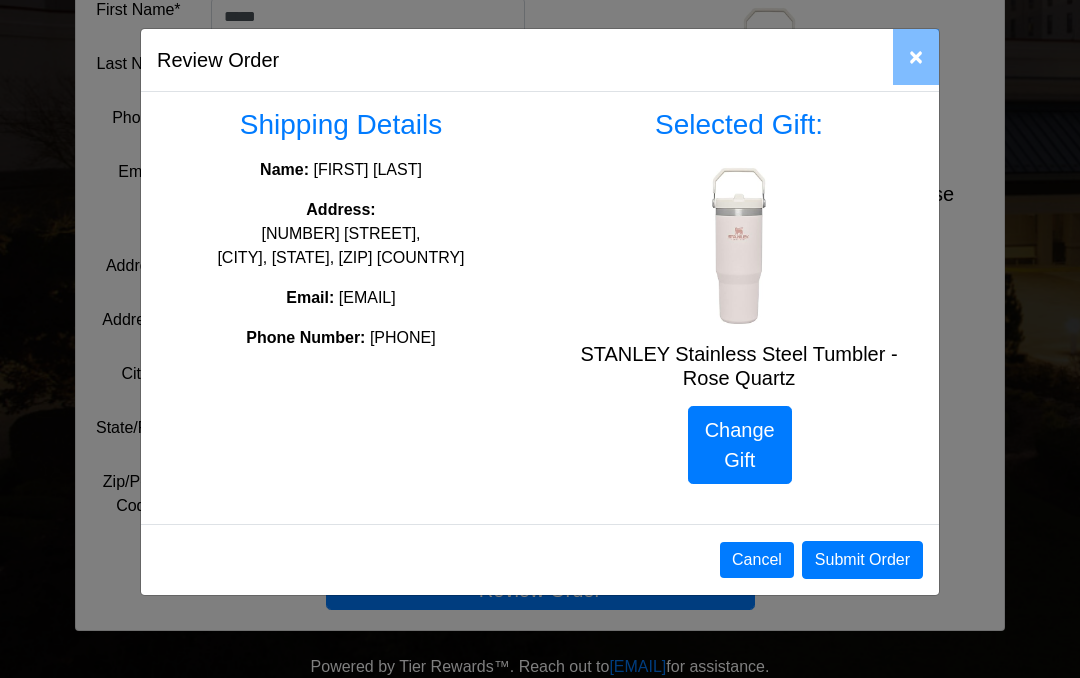click on "Submit Order" at bounding box center (862, 560) 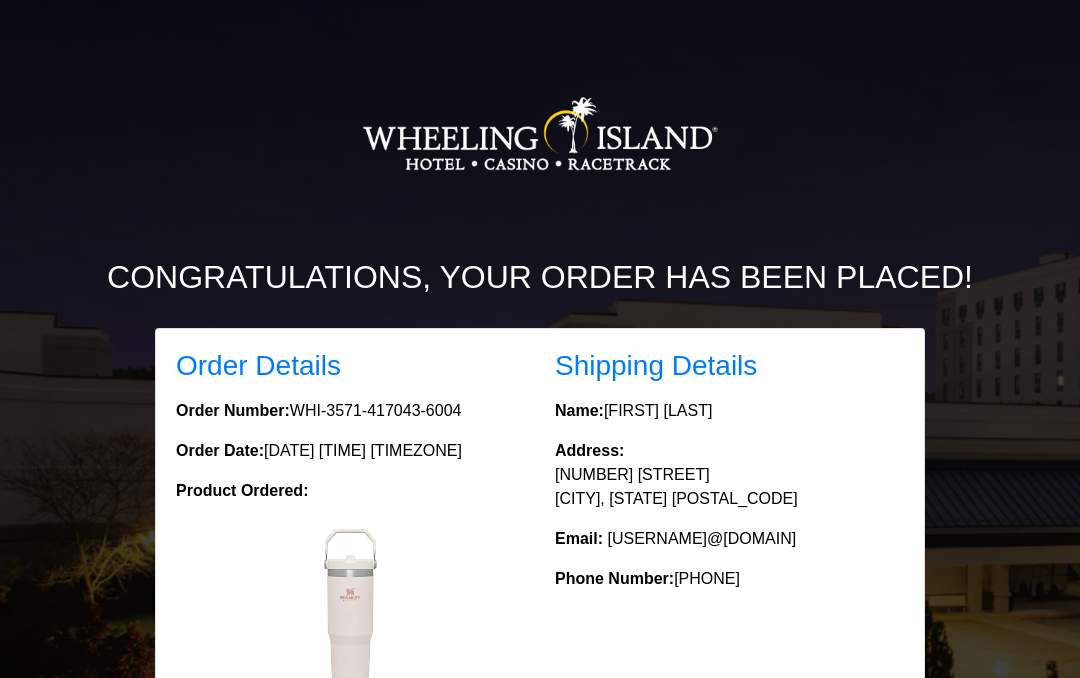 scroll, scrollTop: 0, scrollLeft: 0, axis: both 